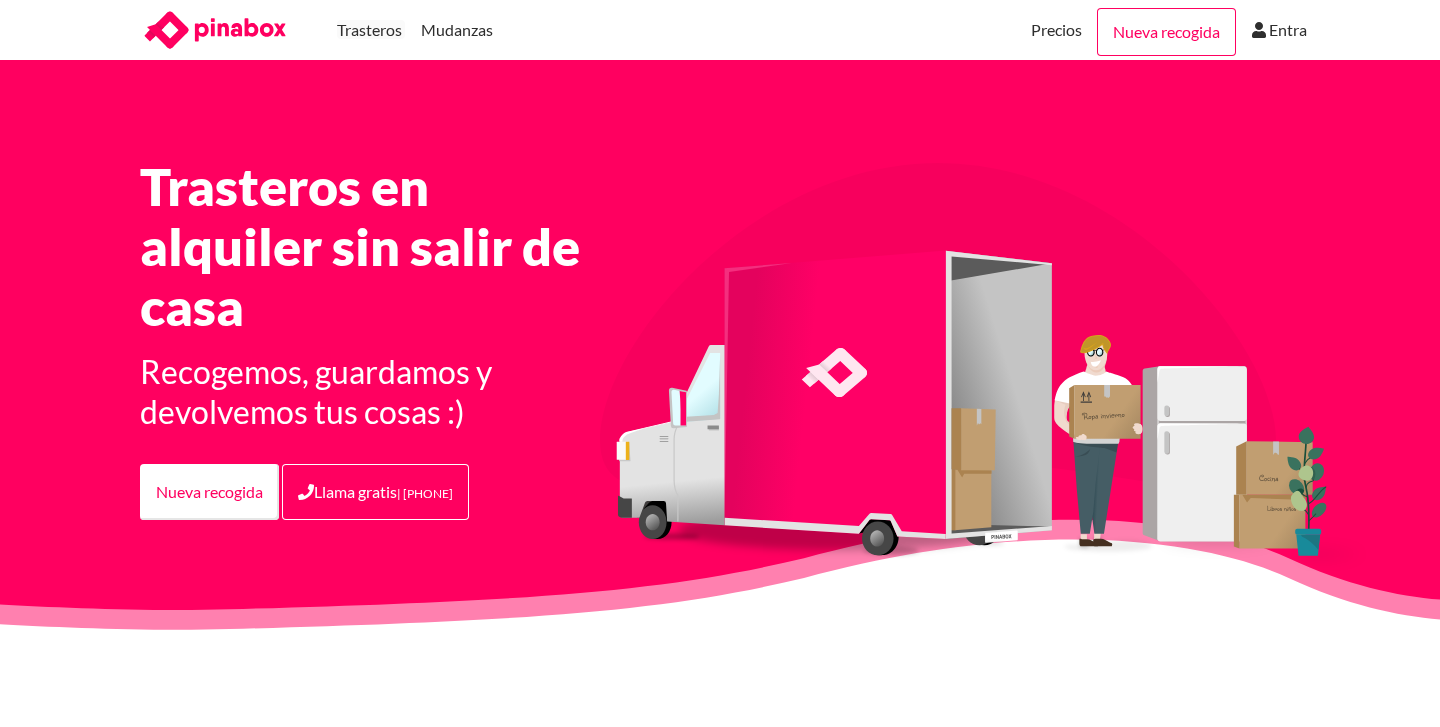 scroll, scrollTop: 0, scrollLeft: 0, axis: both 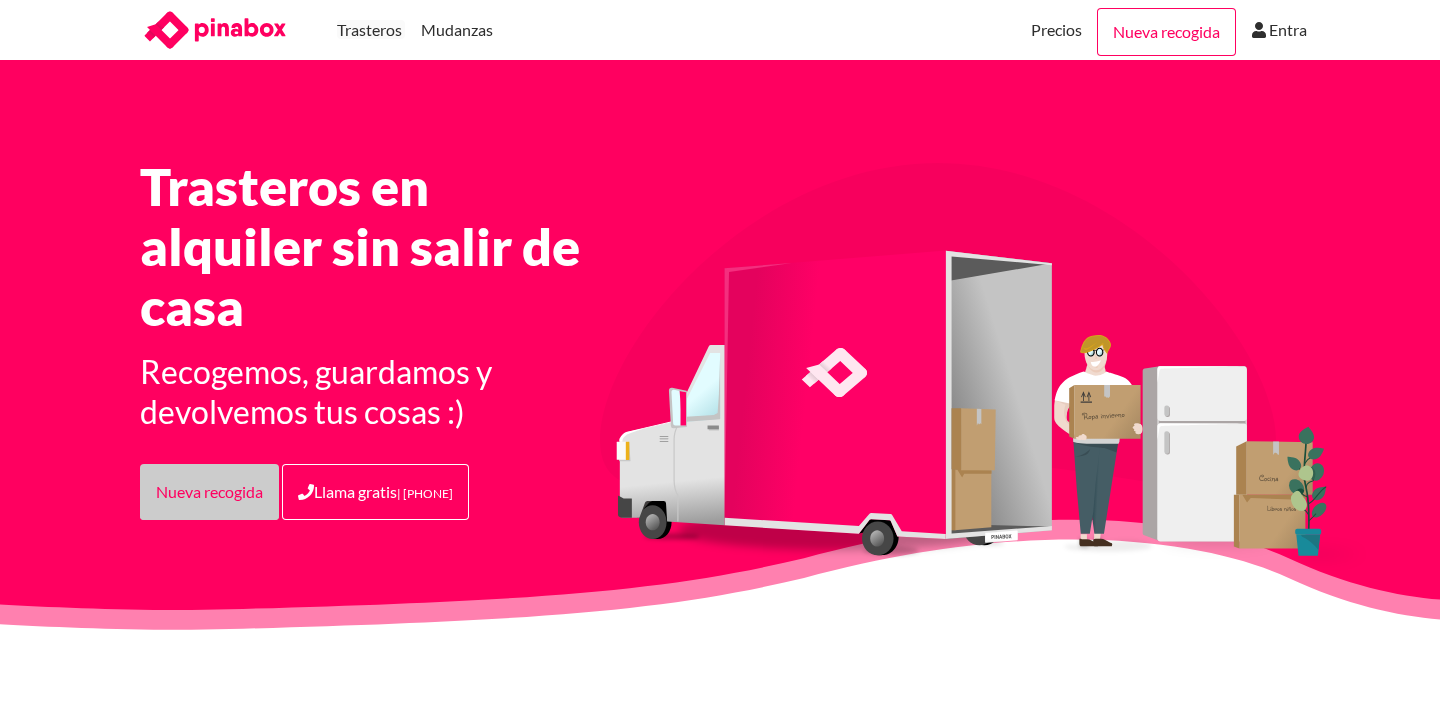 click on "Nueva recogida" at bounding box center [209, 492] 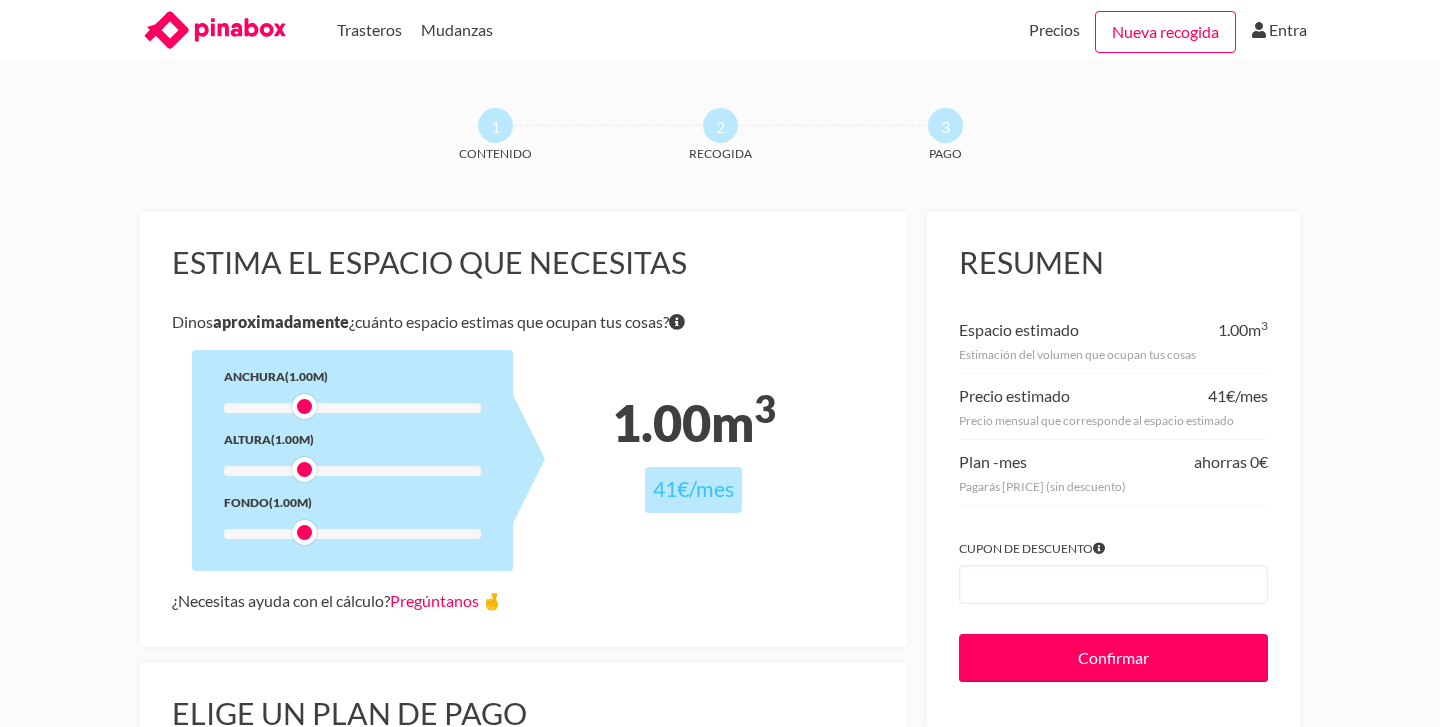 scroll, scrollTop: 0, scrollLeft: 0, axis: both 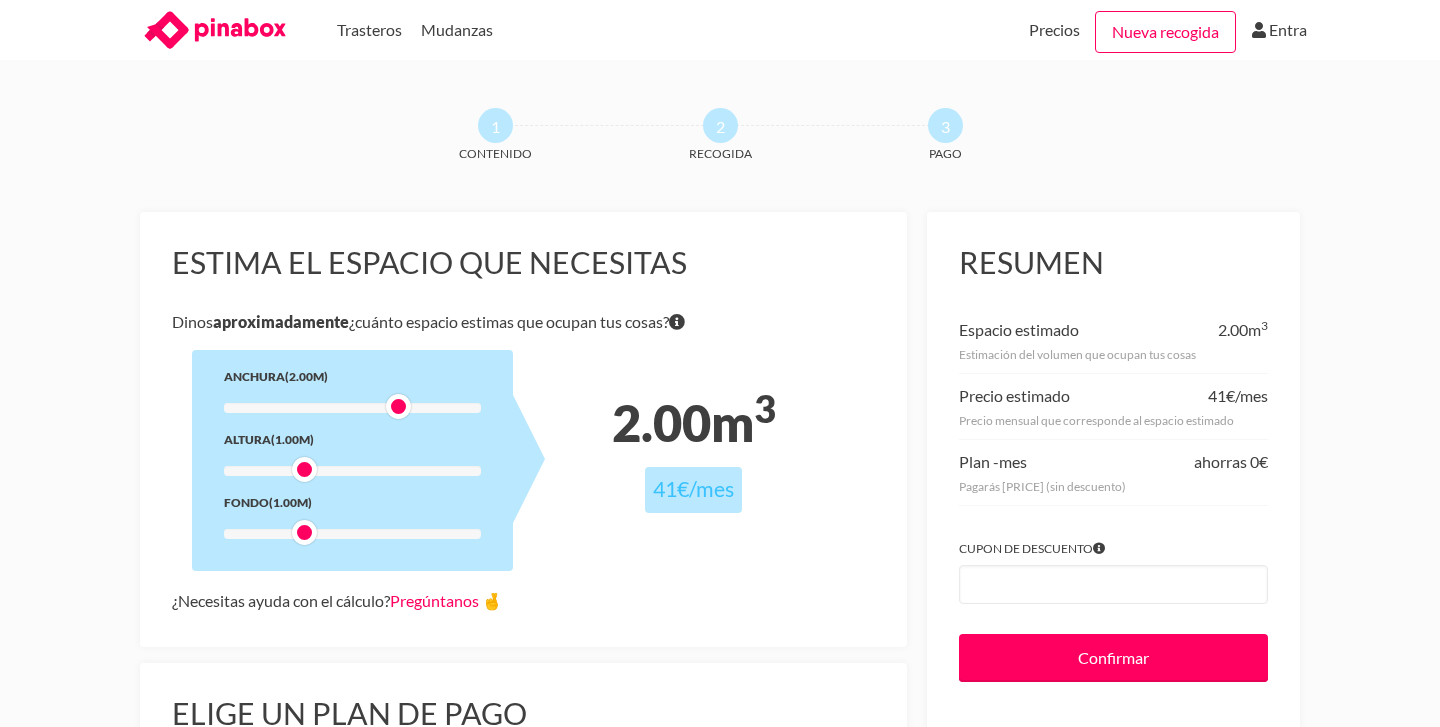 drag, startPoint x: 305, startPoint y: 403, endPoint x: 394, endPoint y: 407, distance: 89.08984 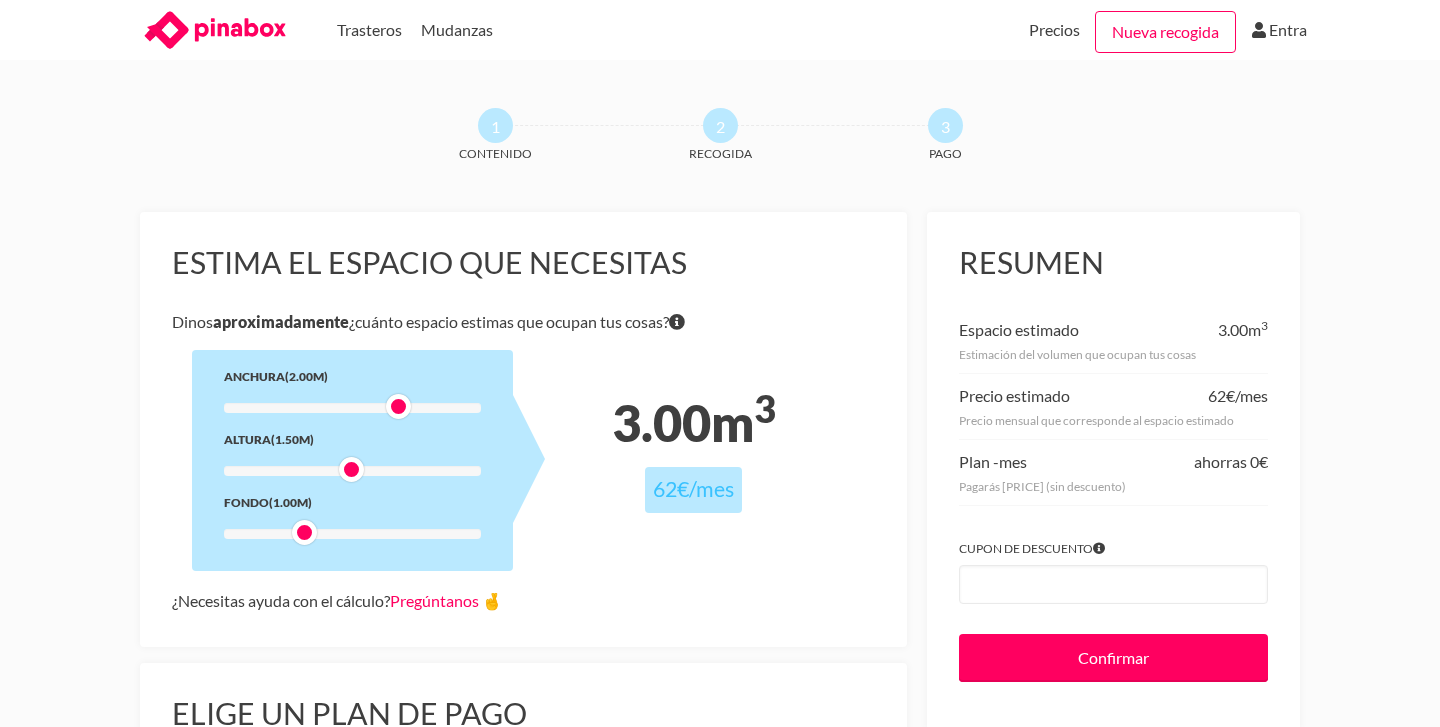 drag, startPoint x: 307, startPoint y: 468, endPoint x: 353, endPoint y: 470, distance: 46.043457 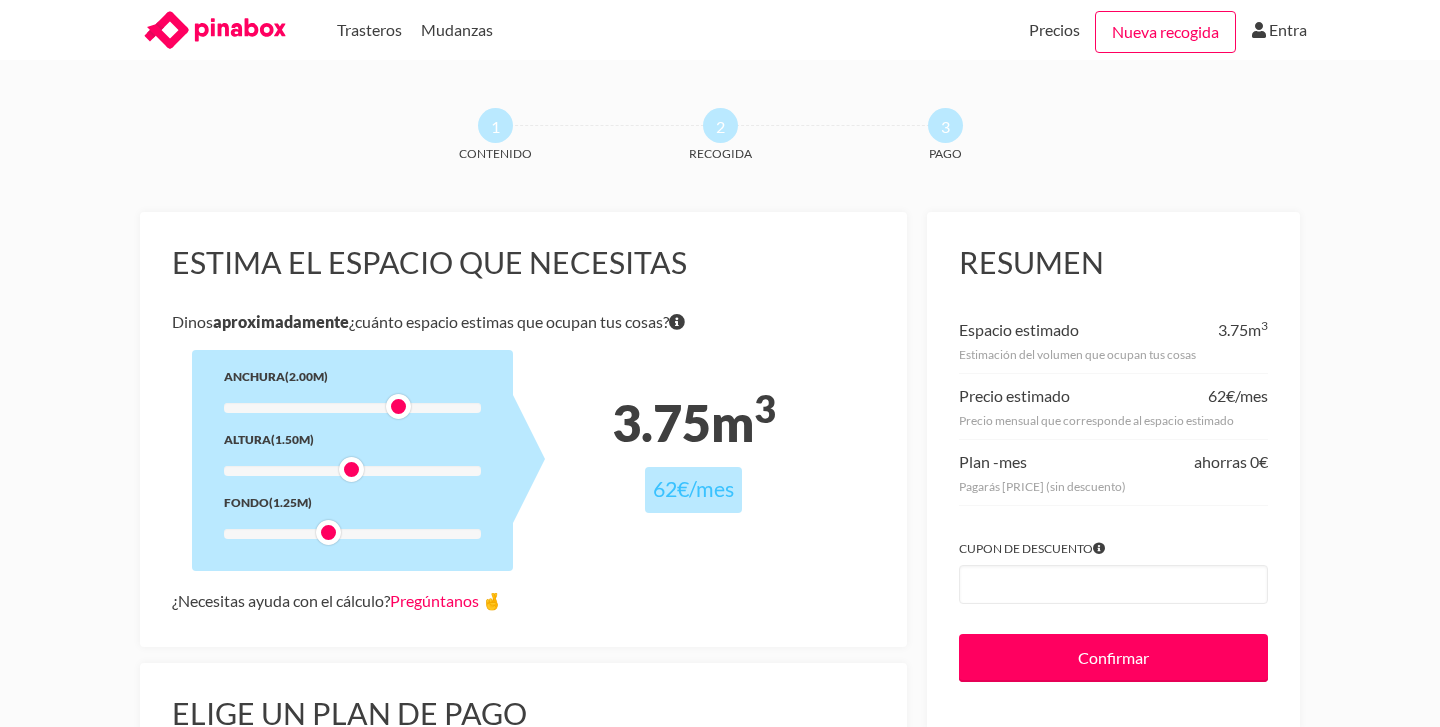 drag, startPoint x: 305, startPoint y: 533, endPoint x: 323, endPoint y: 534, distance: 18.027756 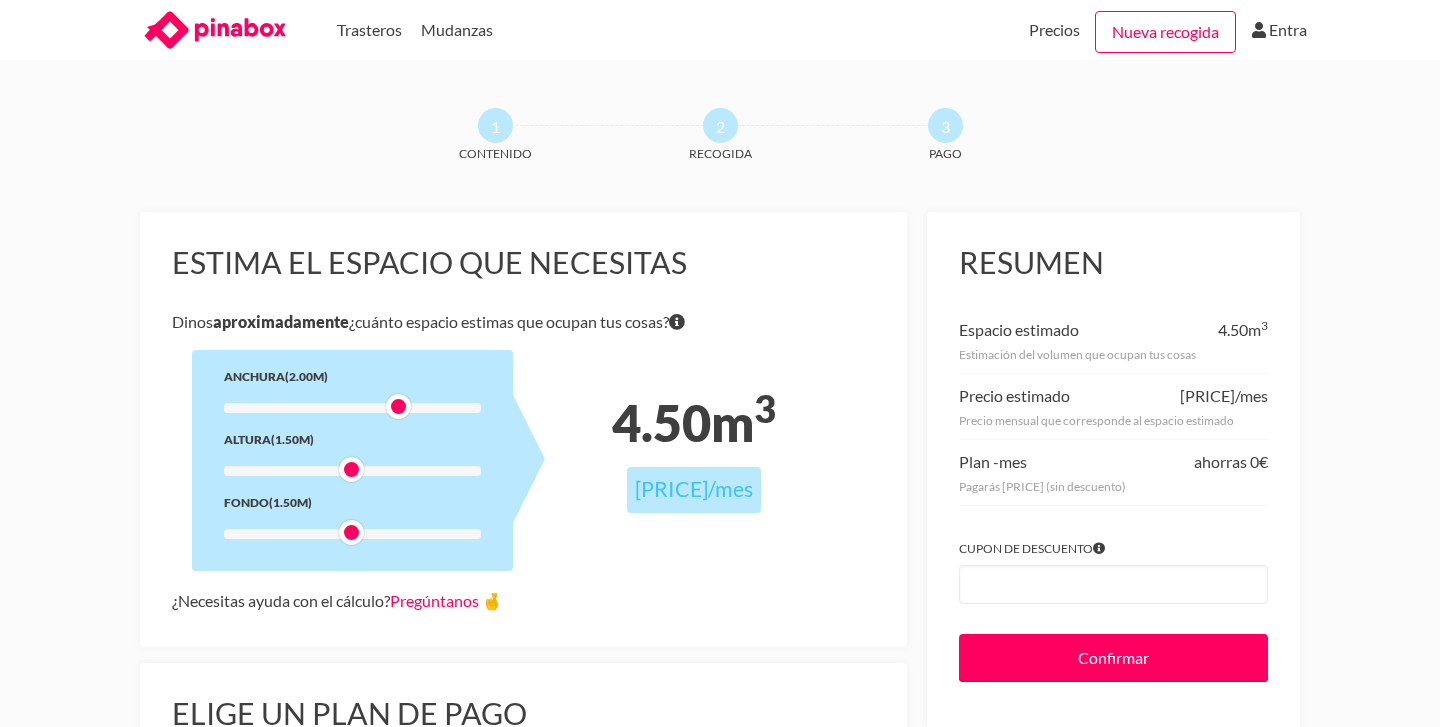 drag, startPoint x: 328, startPoint y: 531, endPoint x: 339, endPoint y: 532, distance: 11.045361 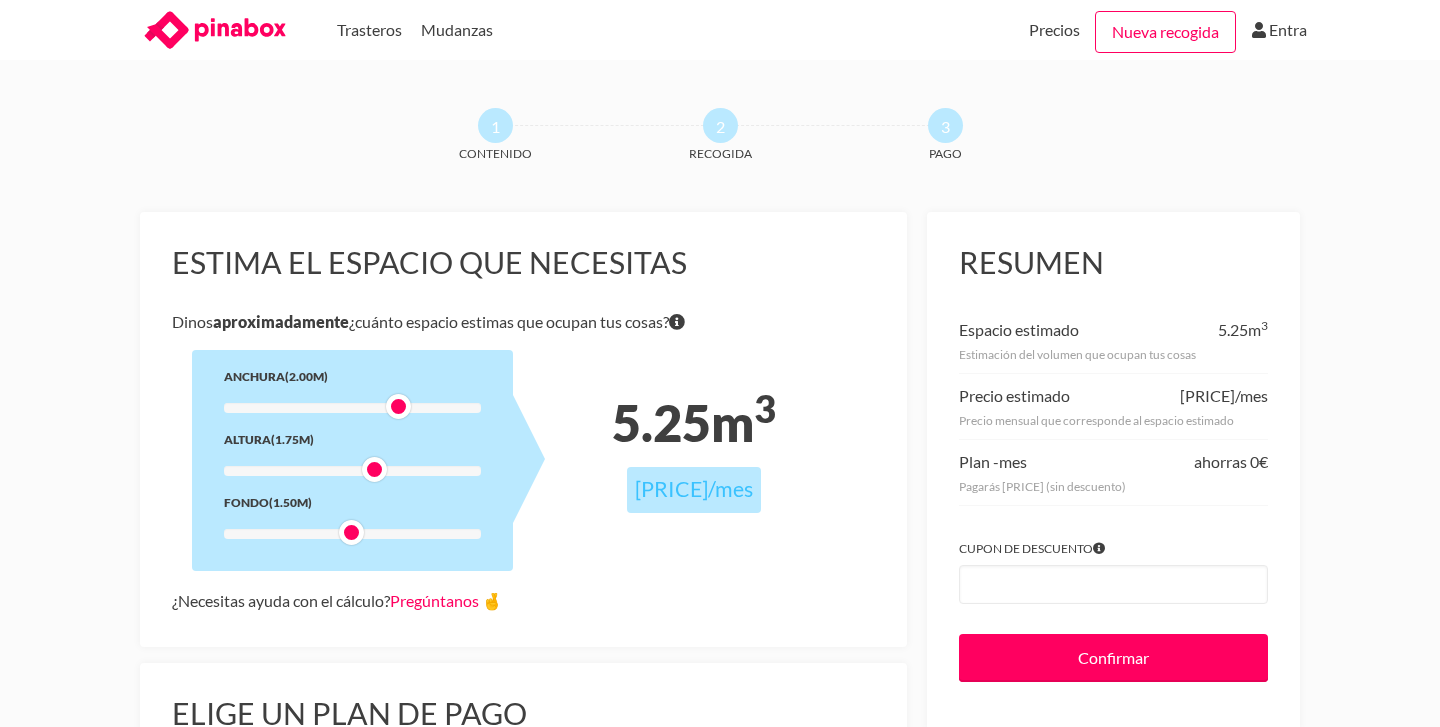 drag, startPoint x: 351, startPoint y: 469, endPoint x: 372, endPoint y: 471, distance: 21.095022 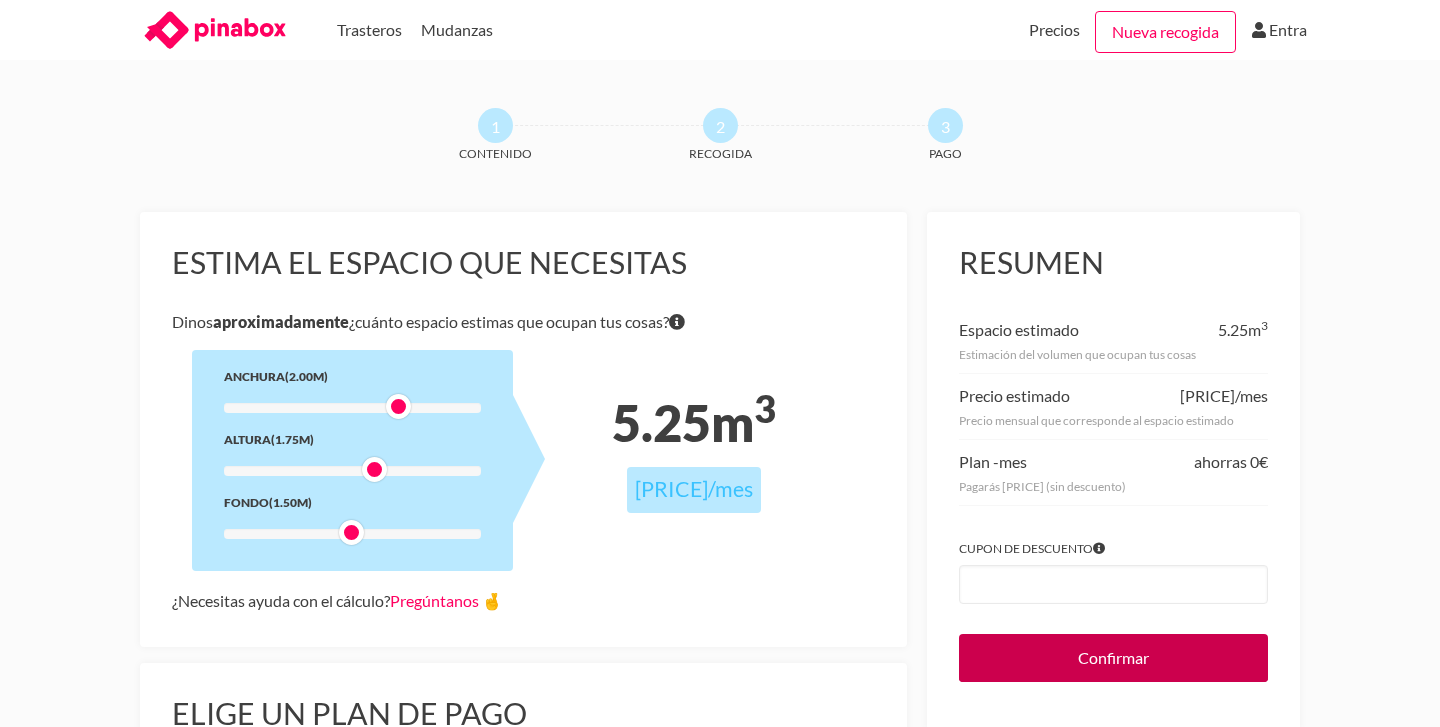 click on "Confirmar" at bounding box center (1113, 658) 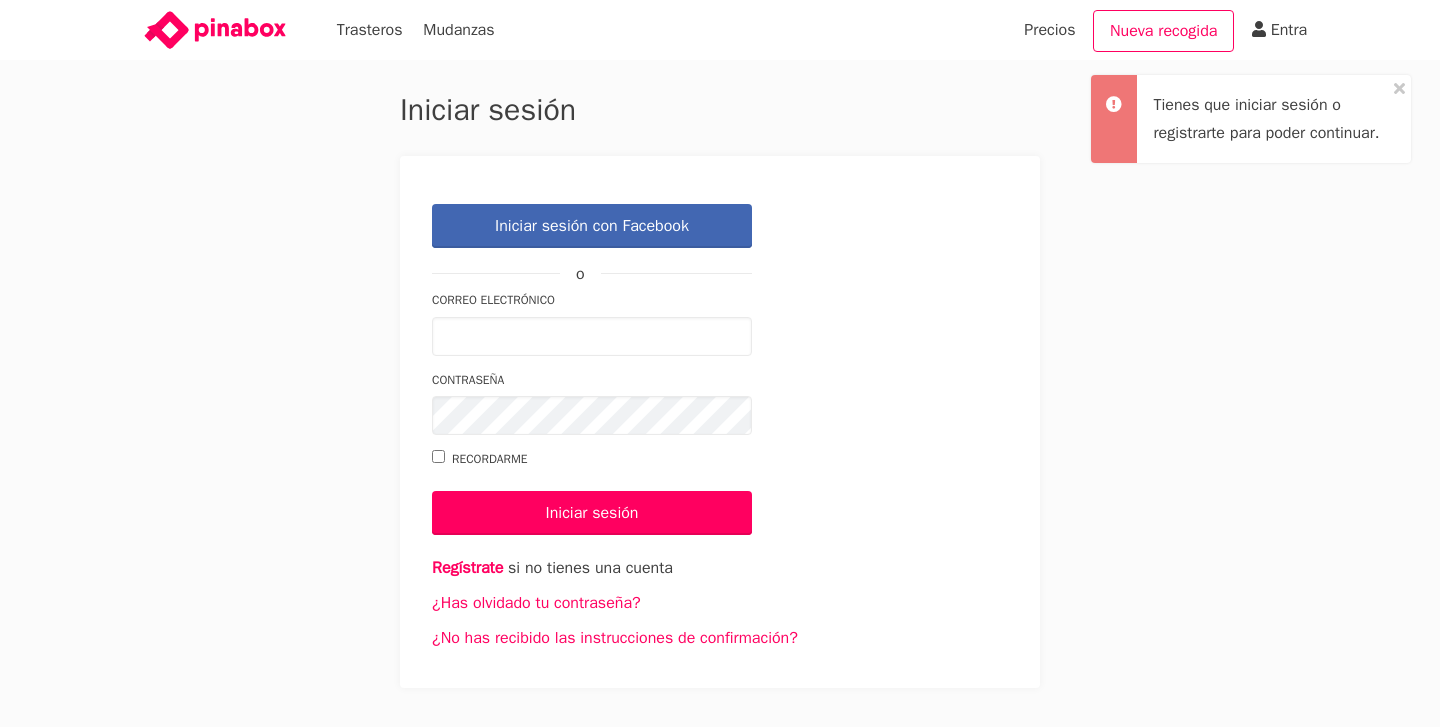 scroll, scrollTop: 0, scrollLeft: 0, axis: both 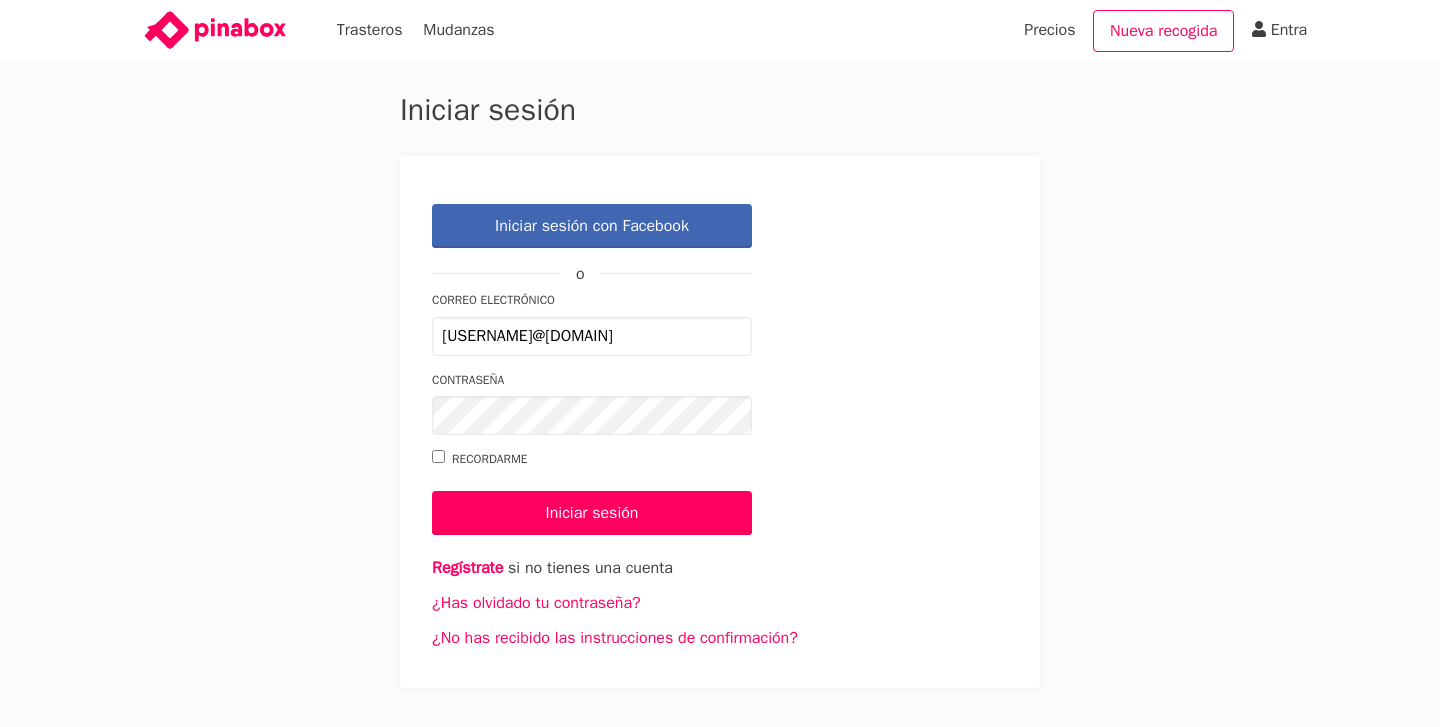 type on "laura.p.piquero@gmail.com" 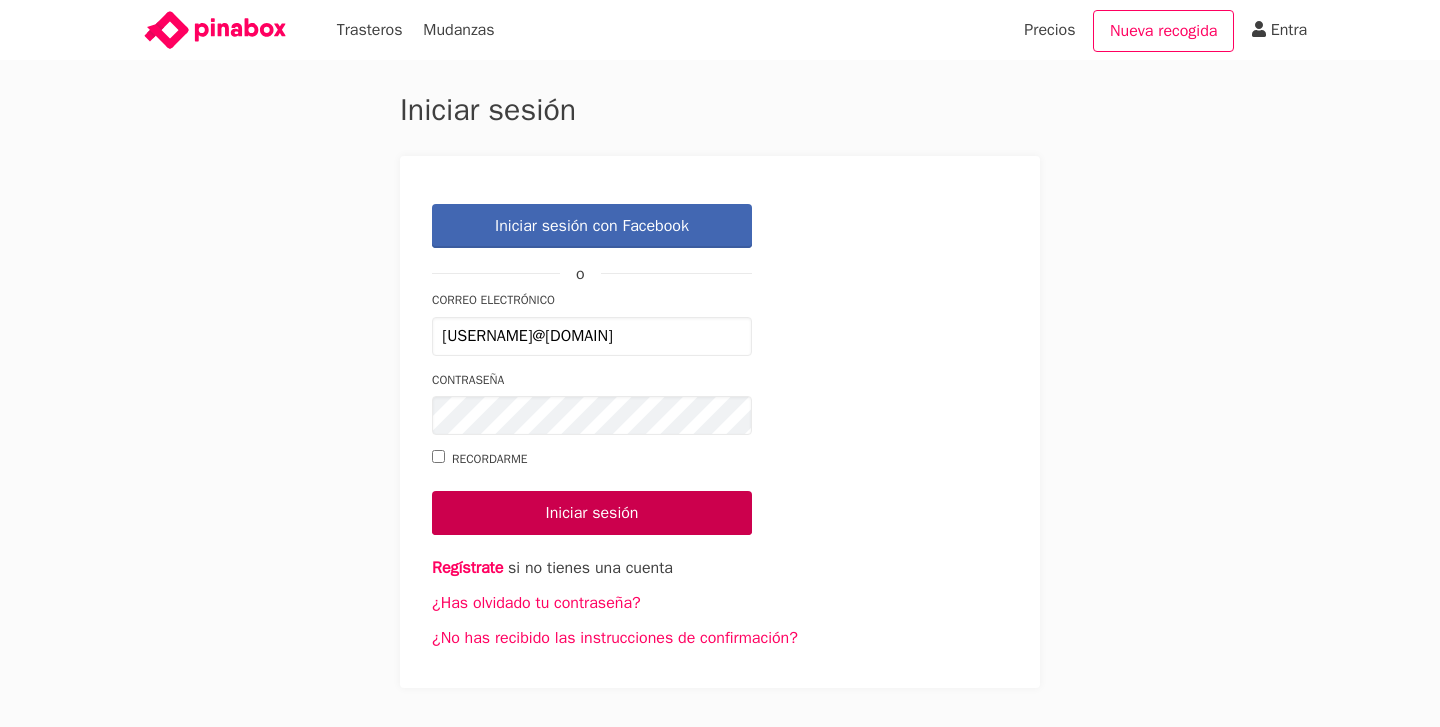 click on "Iniciar sesión" at bounding box center (592, 513) 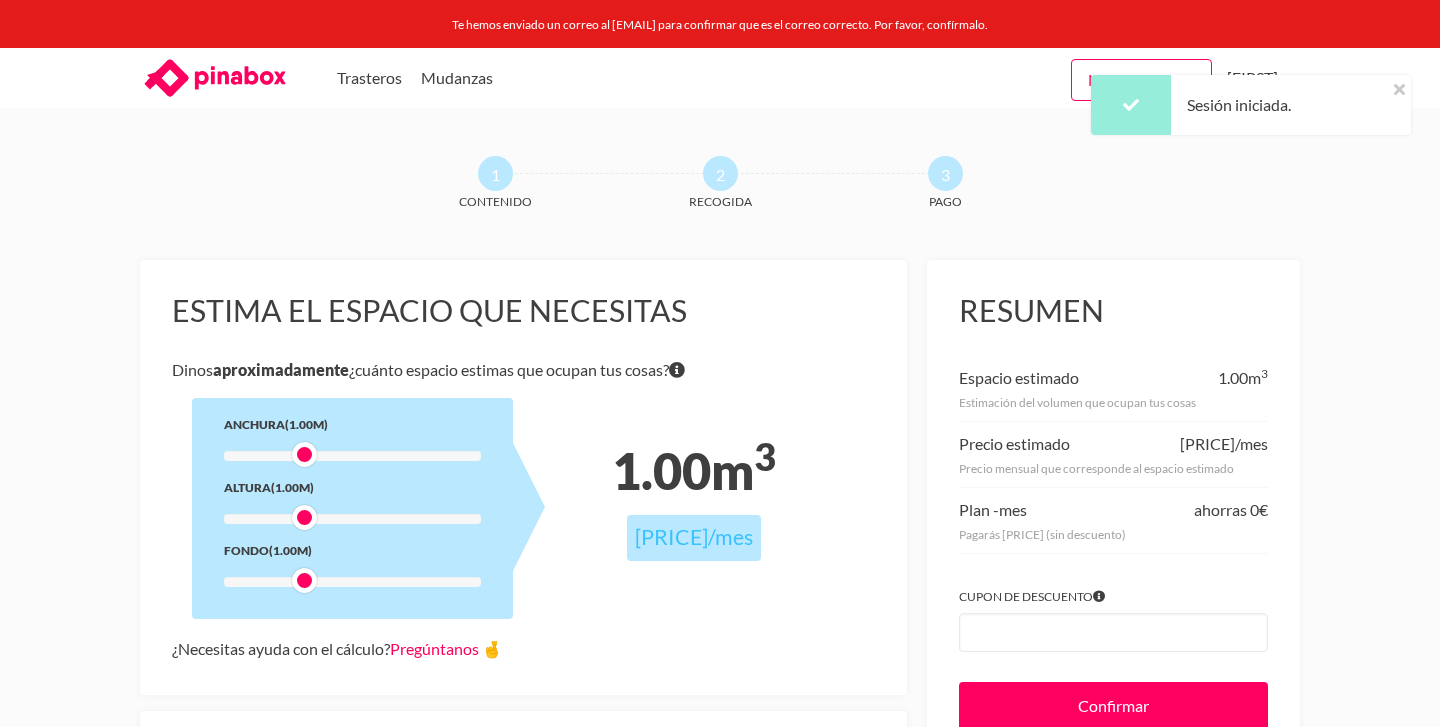 scroll, scrollTop: 0, scrollLeft: 0, axis: both 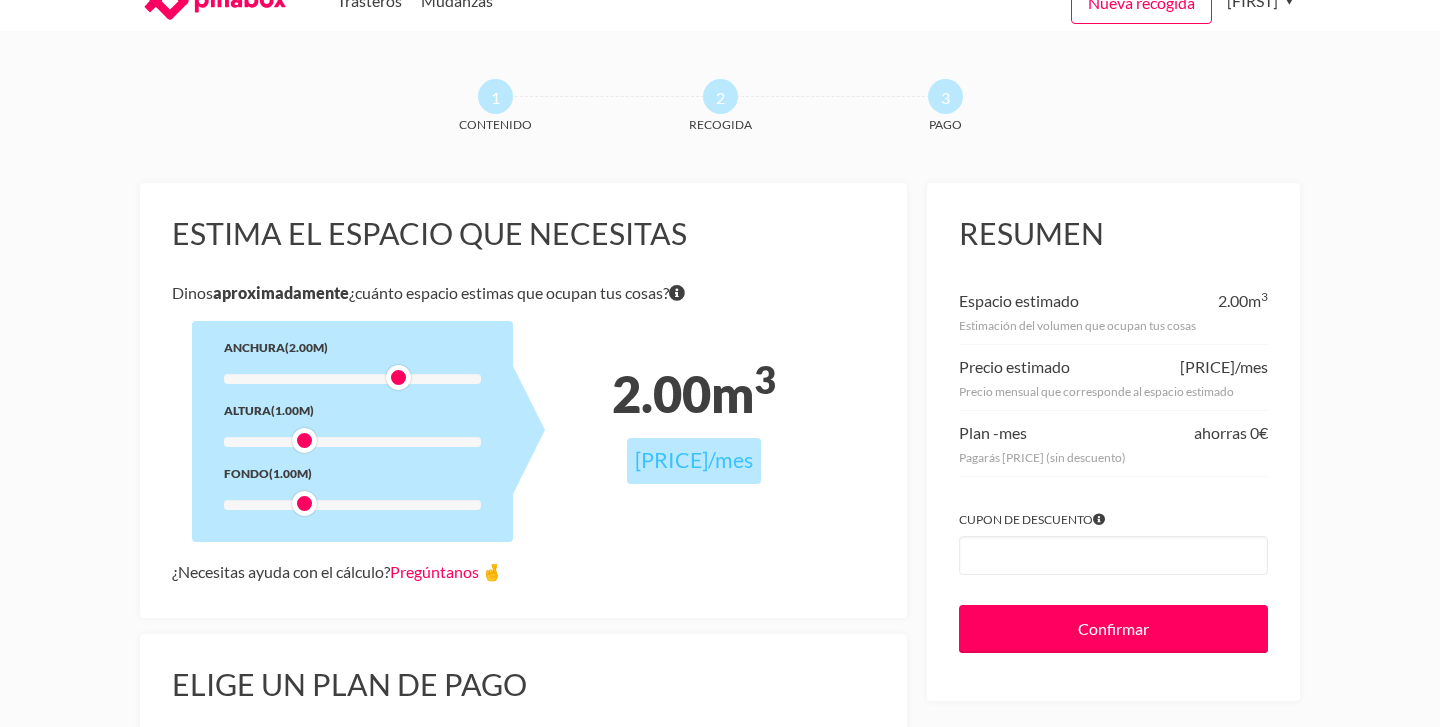 drag, startPoint x: 302, startPoint y: 378, endPoint x: 392, endPoint y: 378, distance: 90 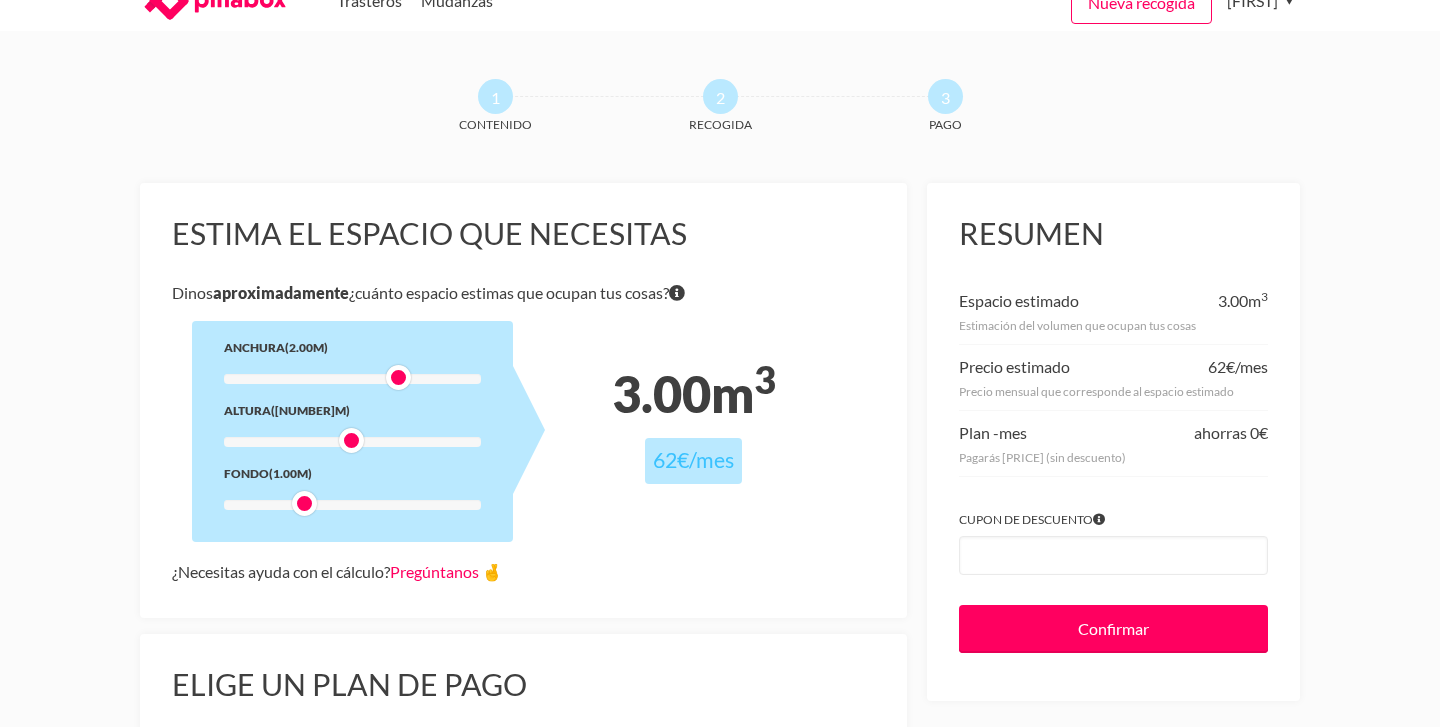 drag, startPoint x: 303, startPoint y: 441, endPoint x: 354, endPoint y: 446, distance: 51.24451 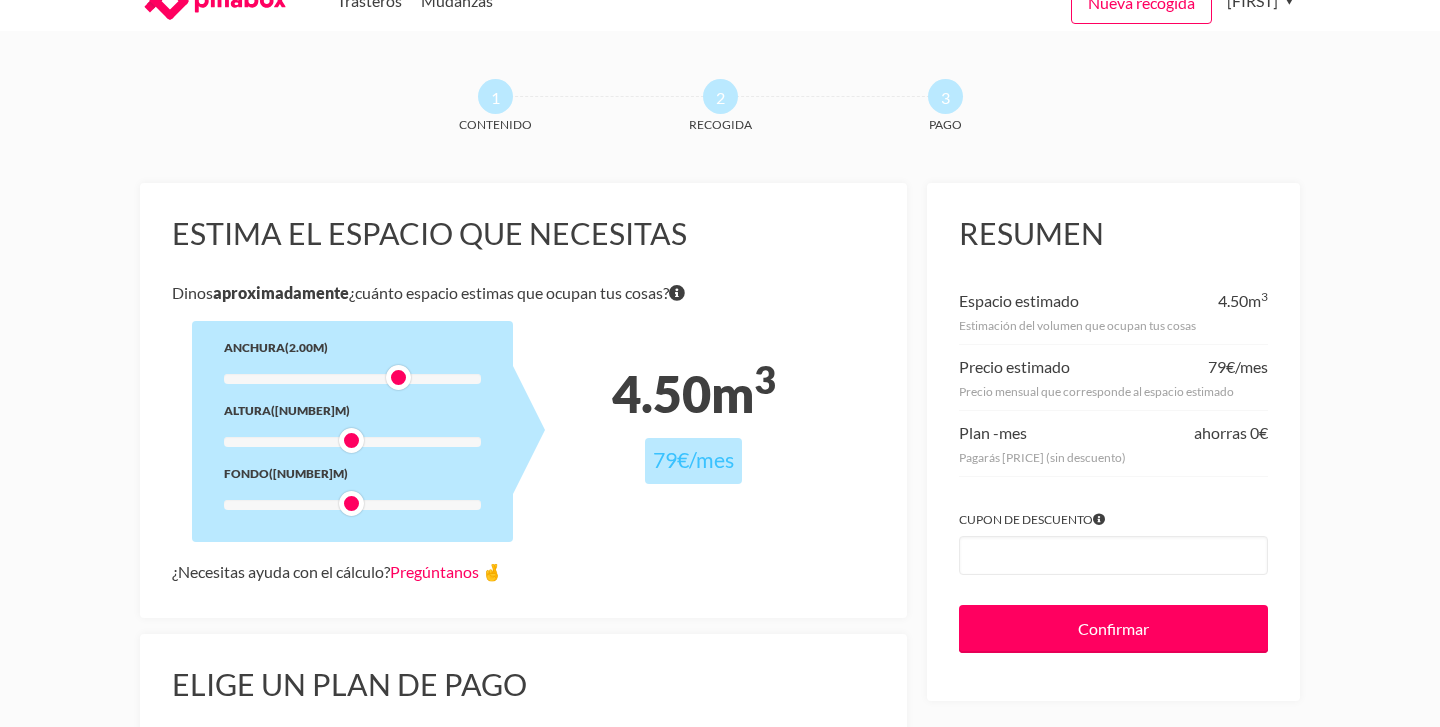 drag, startPoint x: 311, startPoint y: 508, endPoint x: 356, endPoint y: 508, distance: 45 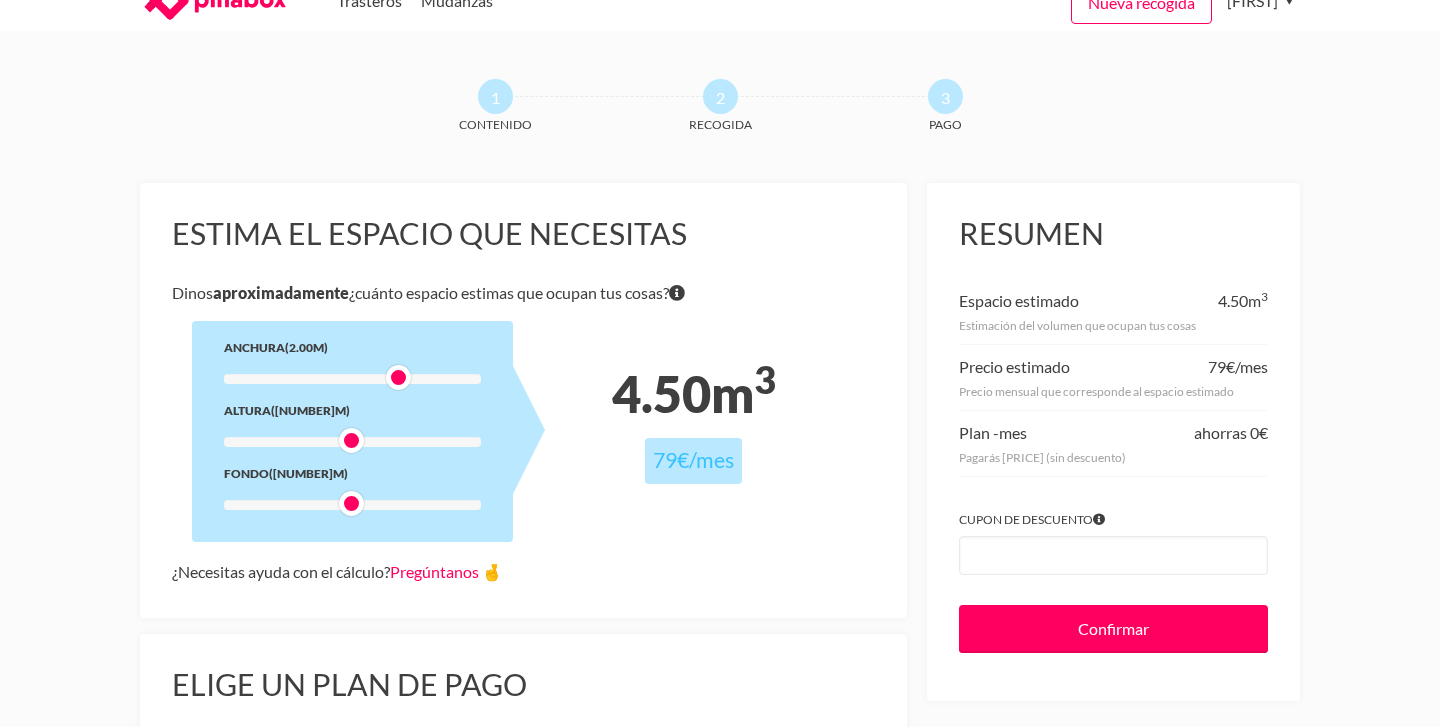 click at bounding box center [351, 440] 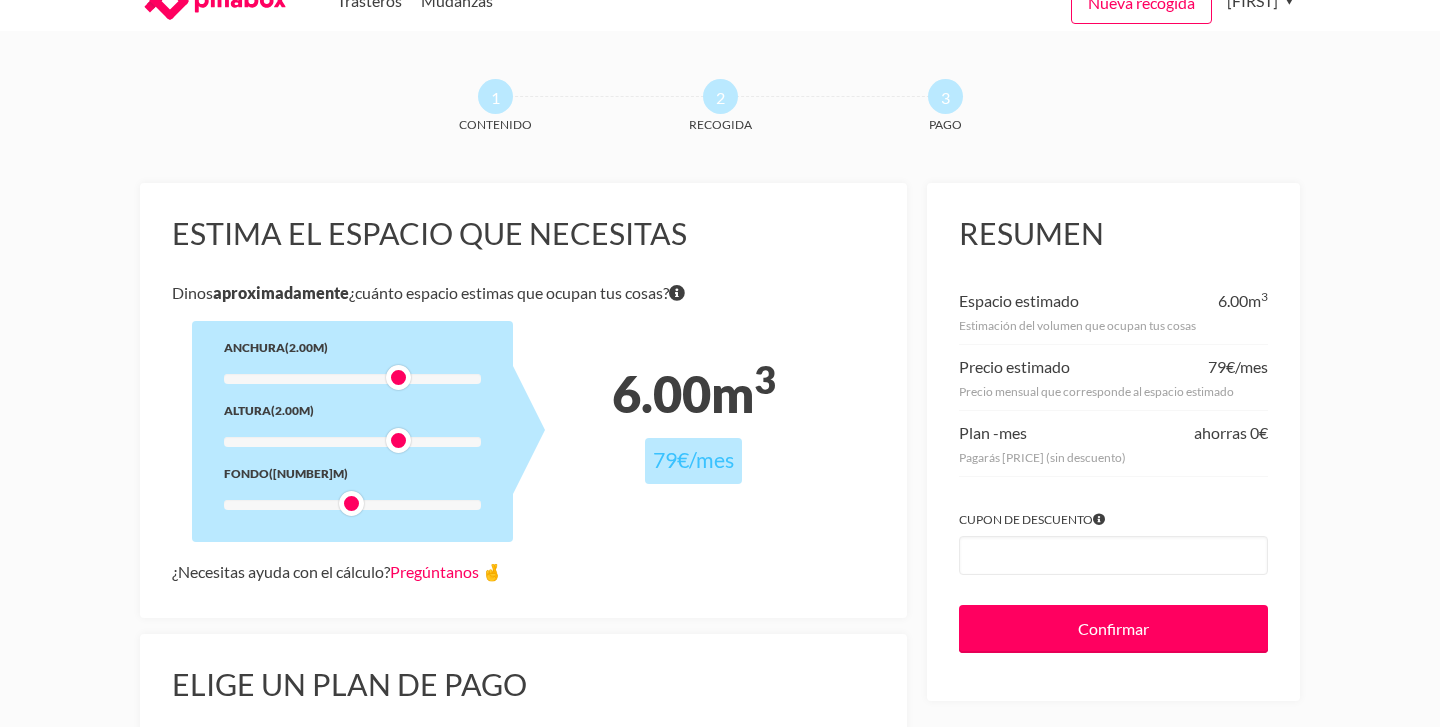 drag, startPoint x: 353, startPoint y: 440, endPoint x: 398, endPoint y: 440, distance: 45 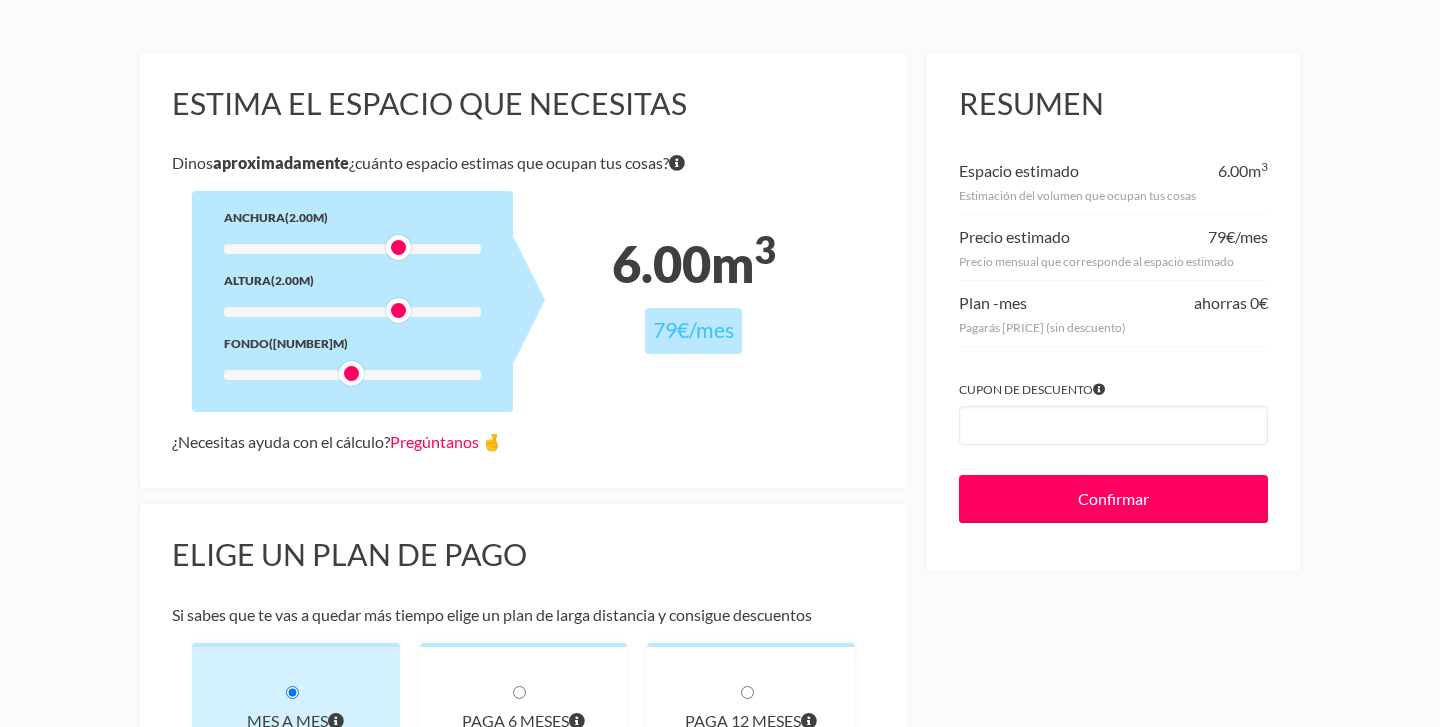 scroll, scrollTop: 212, scrollLeft: 0, axis: vertical 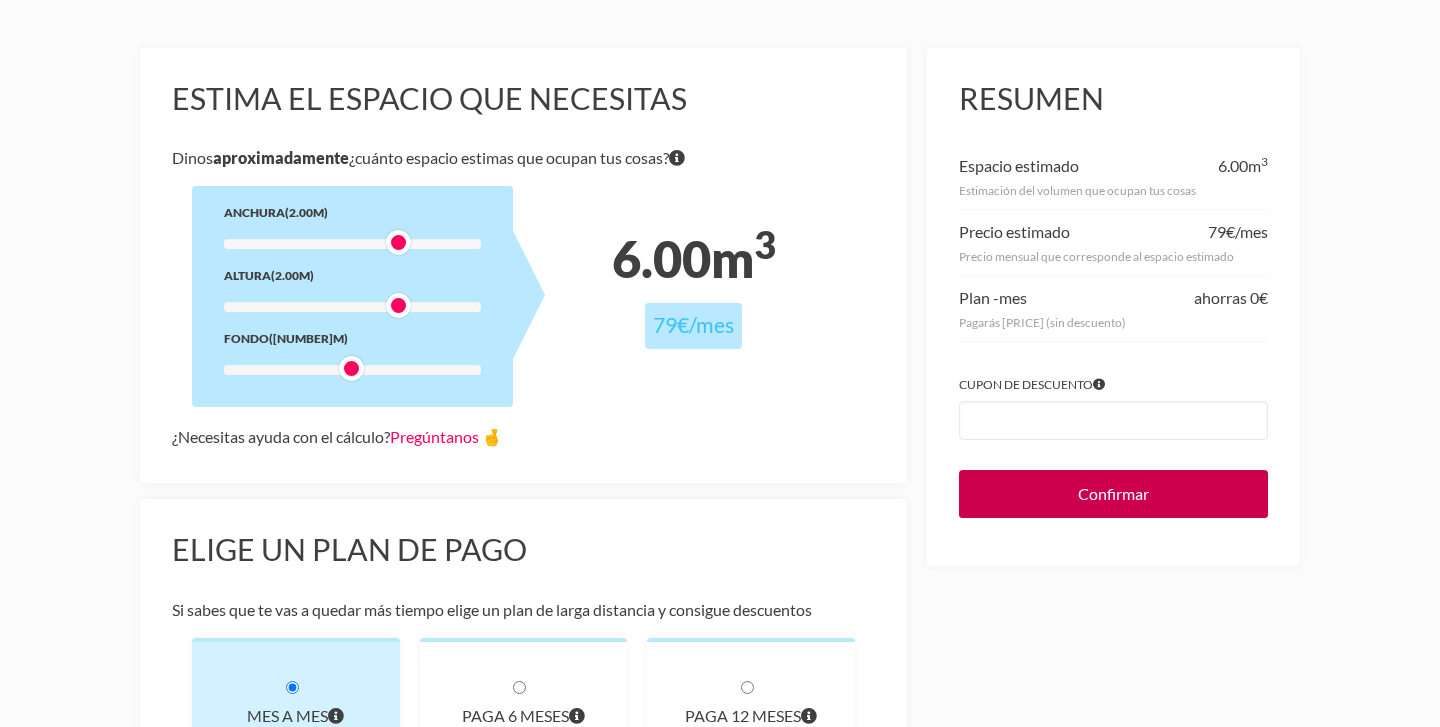 click on "Confirmar" at bounding box center [1113, 494] 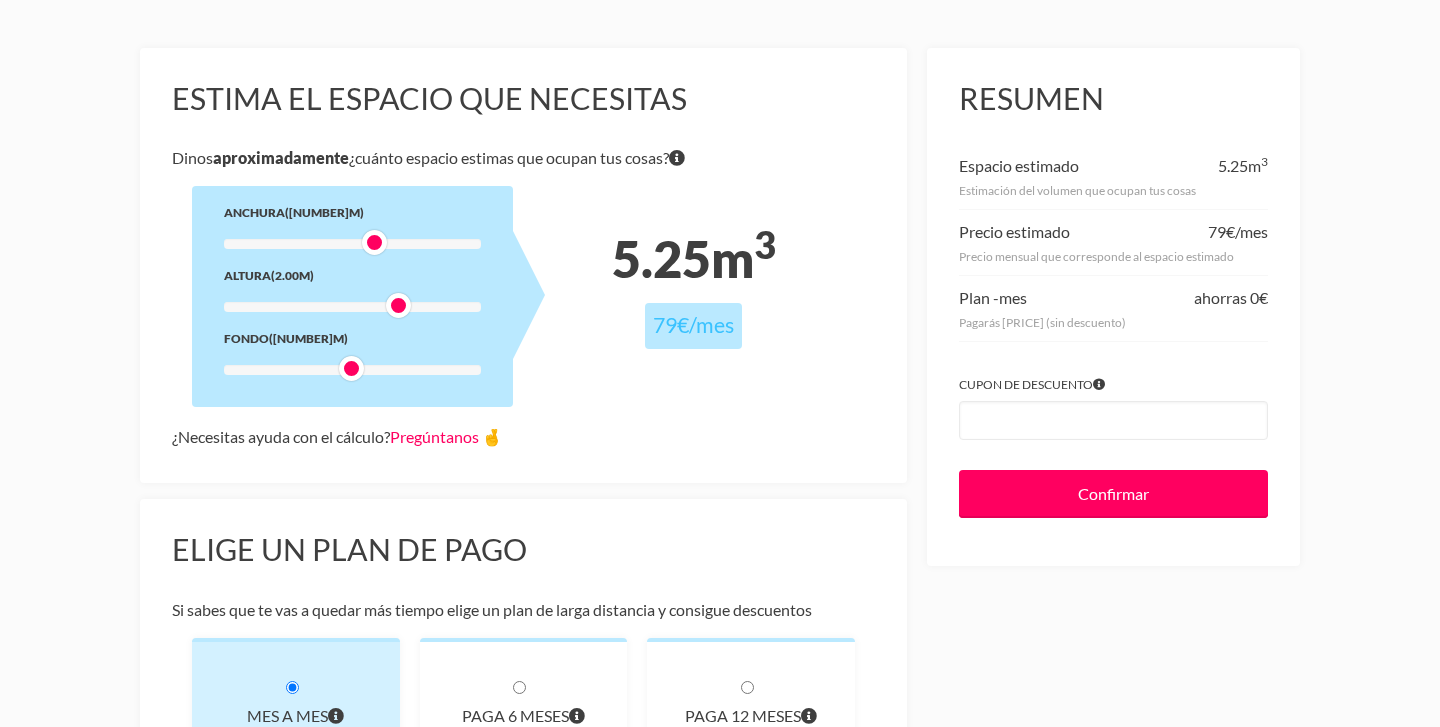 drag, startPoint x: 393, startPoint y: 245, endPoint x: 374, endPoint y: 238, distance: 20.248457 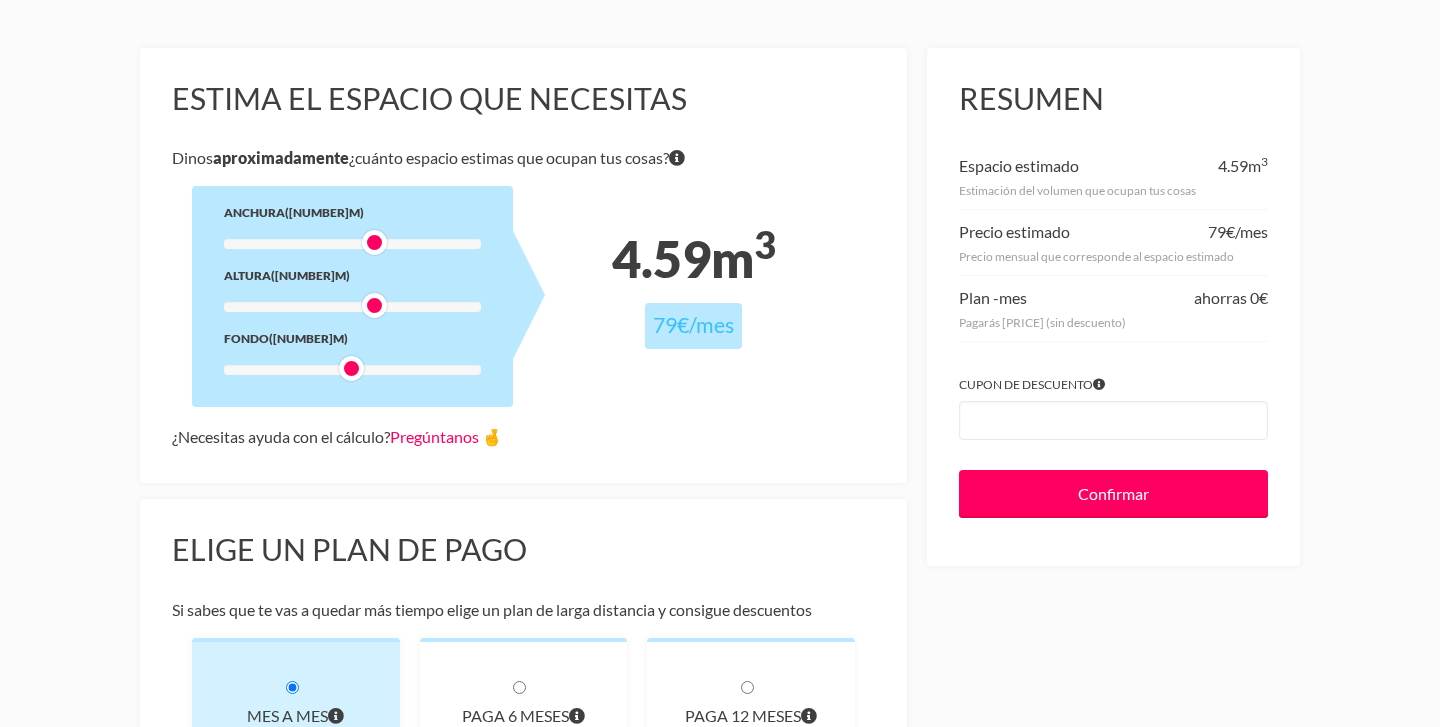drag, startPoint x: 396, startPoint y: 304, endPoint x: 371, endPoint y: 299, distance: 25.495098 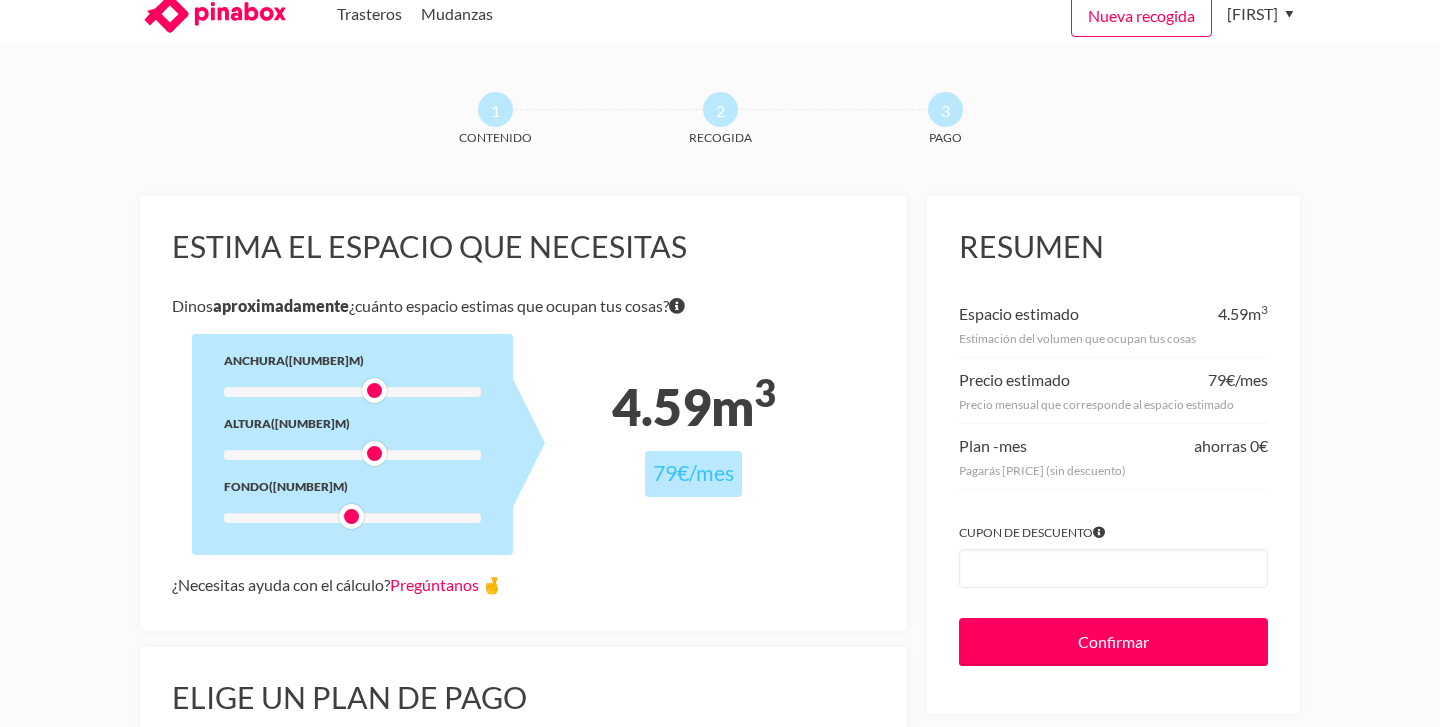 scroll, scrollTop: 61, scrollLeft: 0, axis: vertical 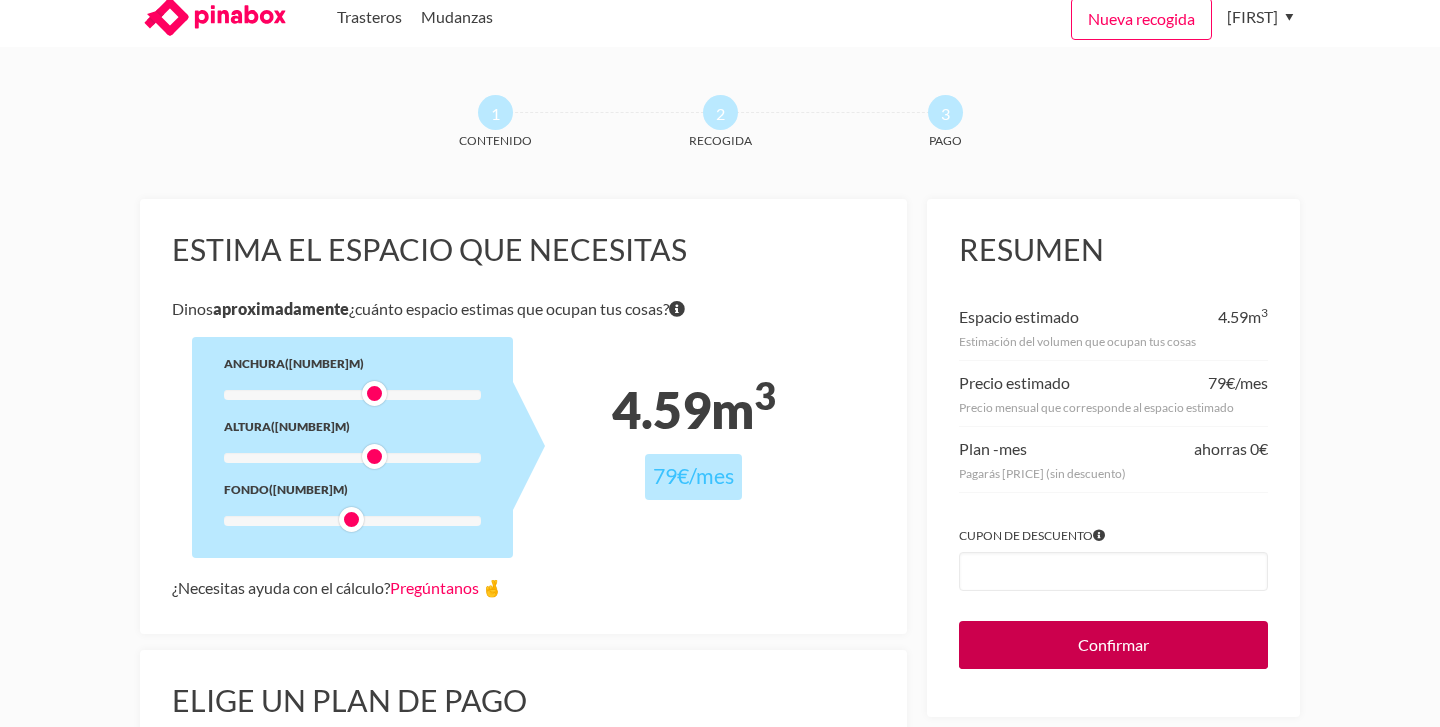 click on "Confirmar" at bounding box center [1113, 645] 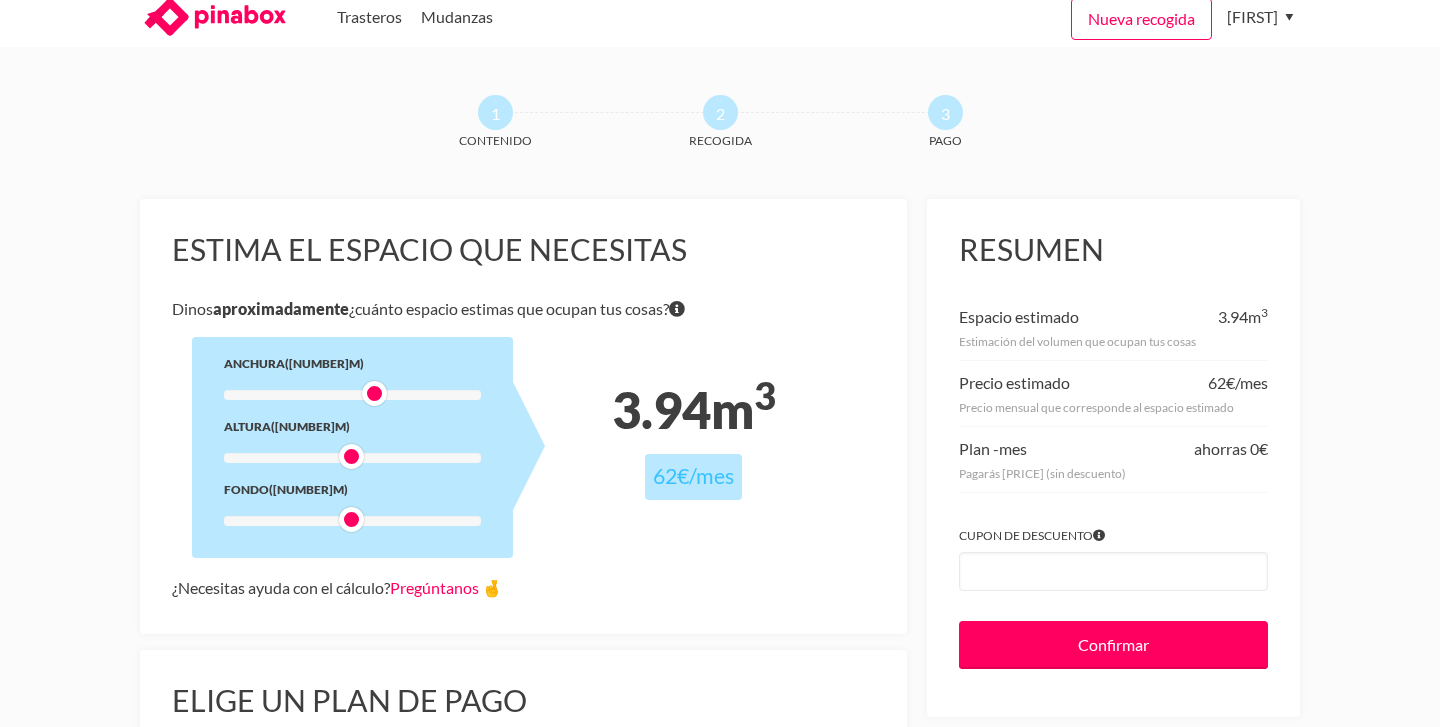 drag, startPoint x: 372, startPoint y: 461, endPoint x: 353, endPoint y: 459, distance: 19.104973 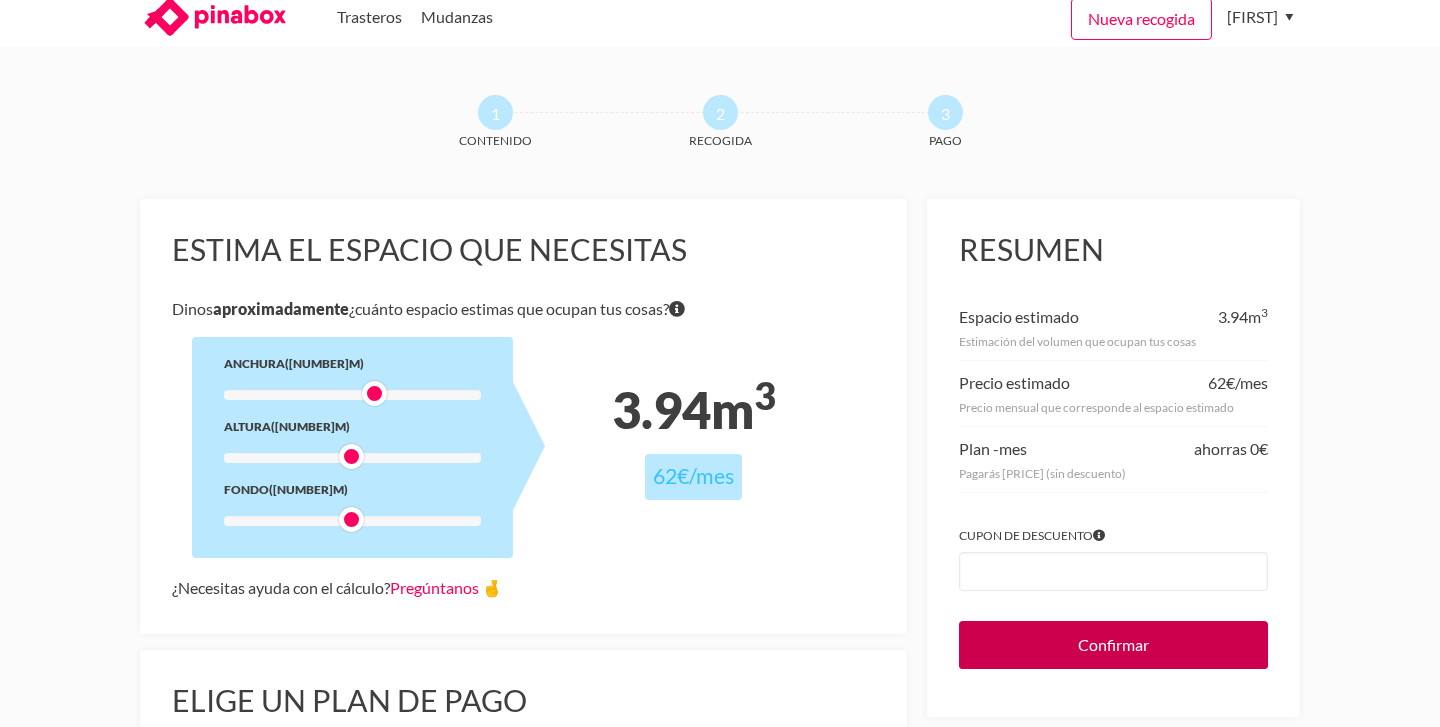 click on "Confirmar" at bounding box center [1113, 645] 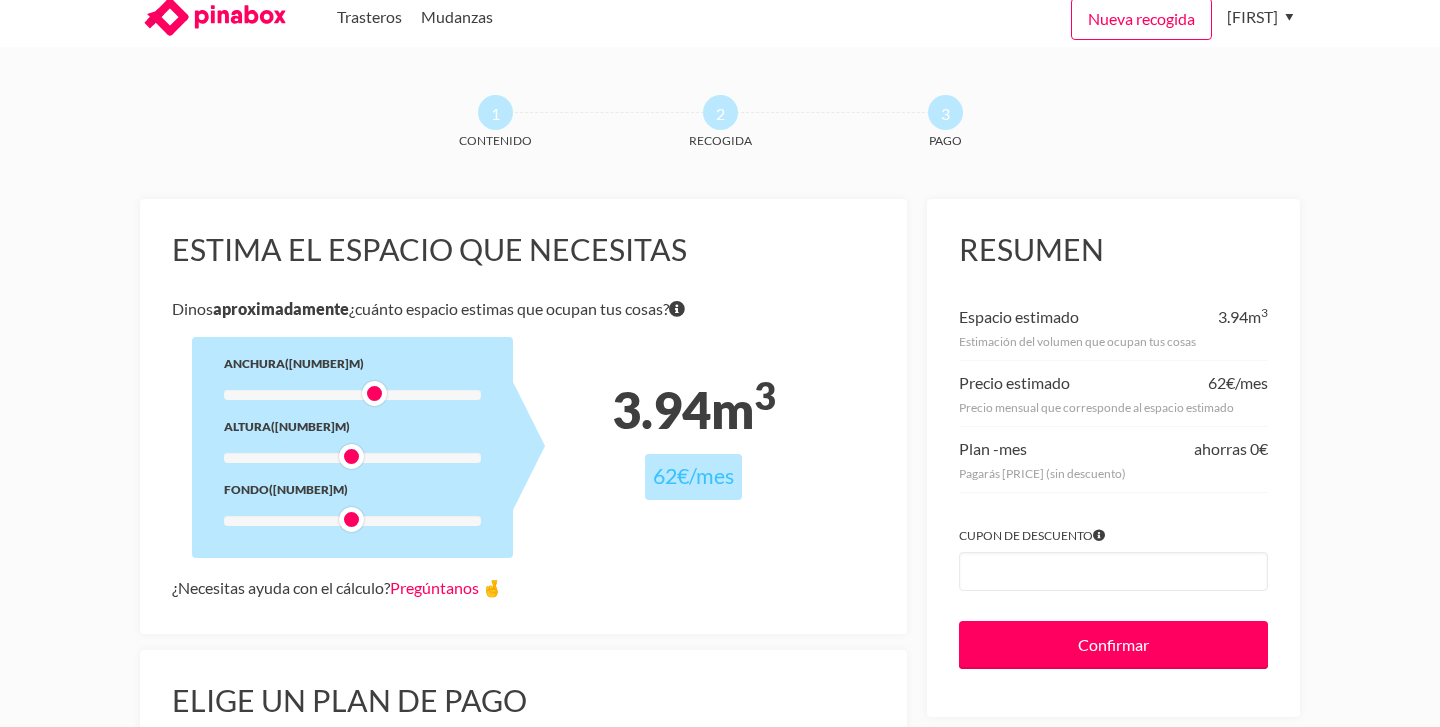drag, startPoint x: 369, startPoint y: 395, endPoint x: 359, endPoint y: 394, distance: 10.049875 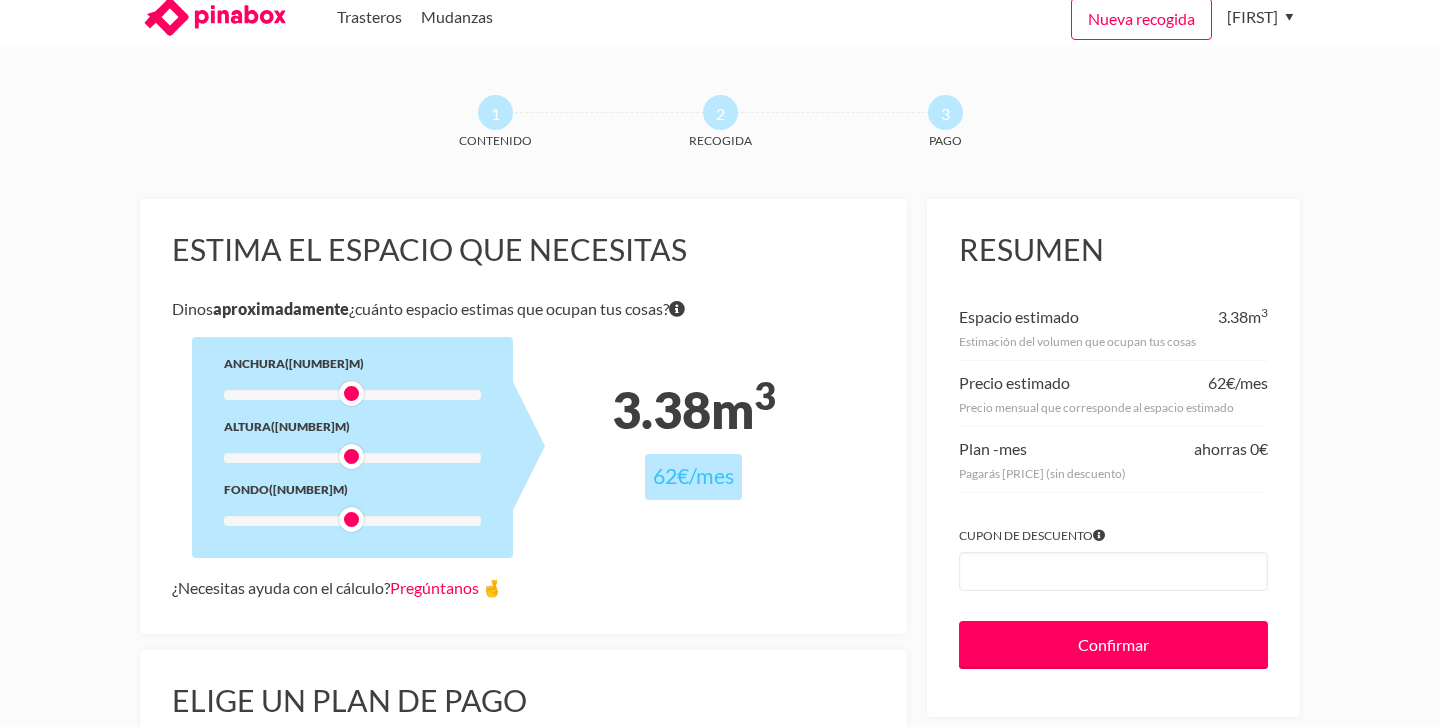 drag, startPoint x: 376, startPoint y: 393, endPoint x: 353, endPoint y: 394, distance: 23.021729 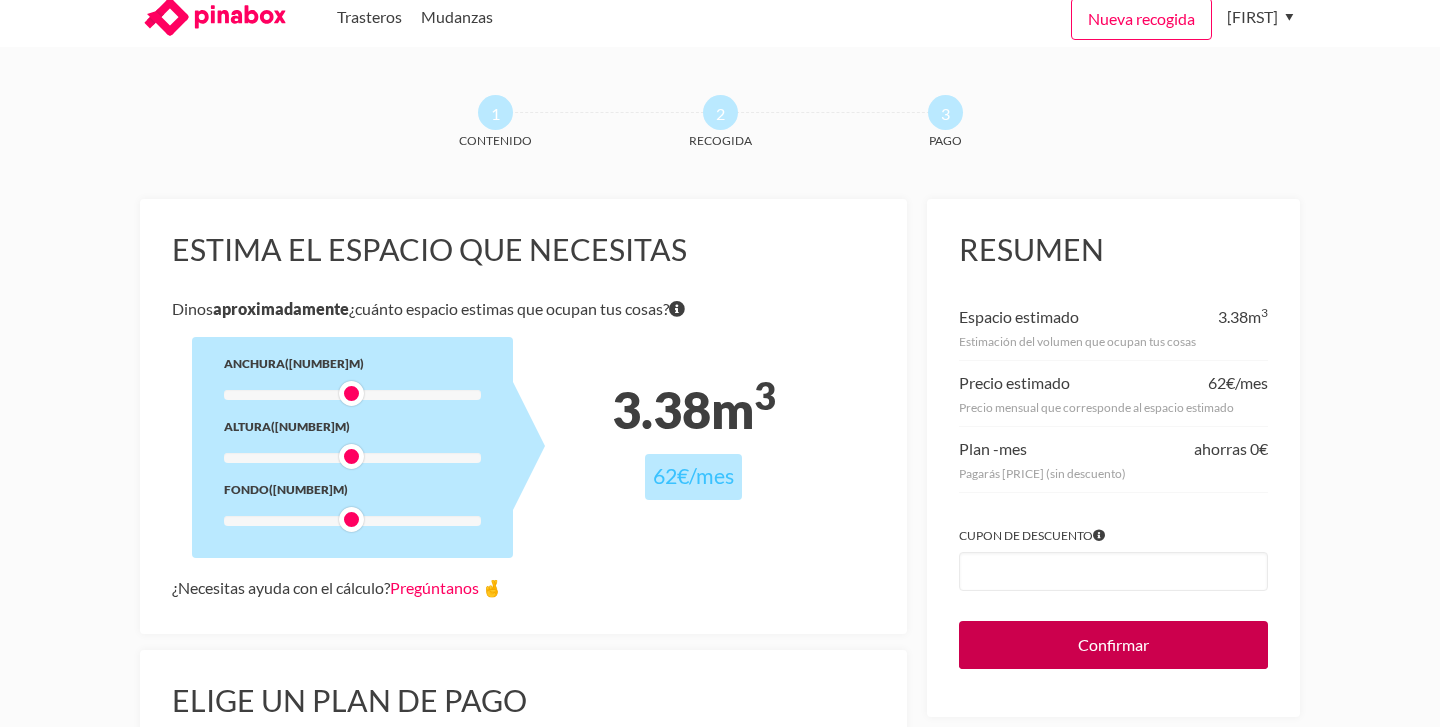 click on "Confirmar" at bounding box center [1113, 645] 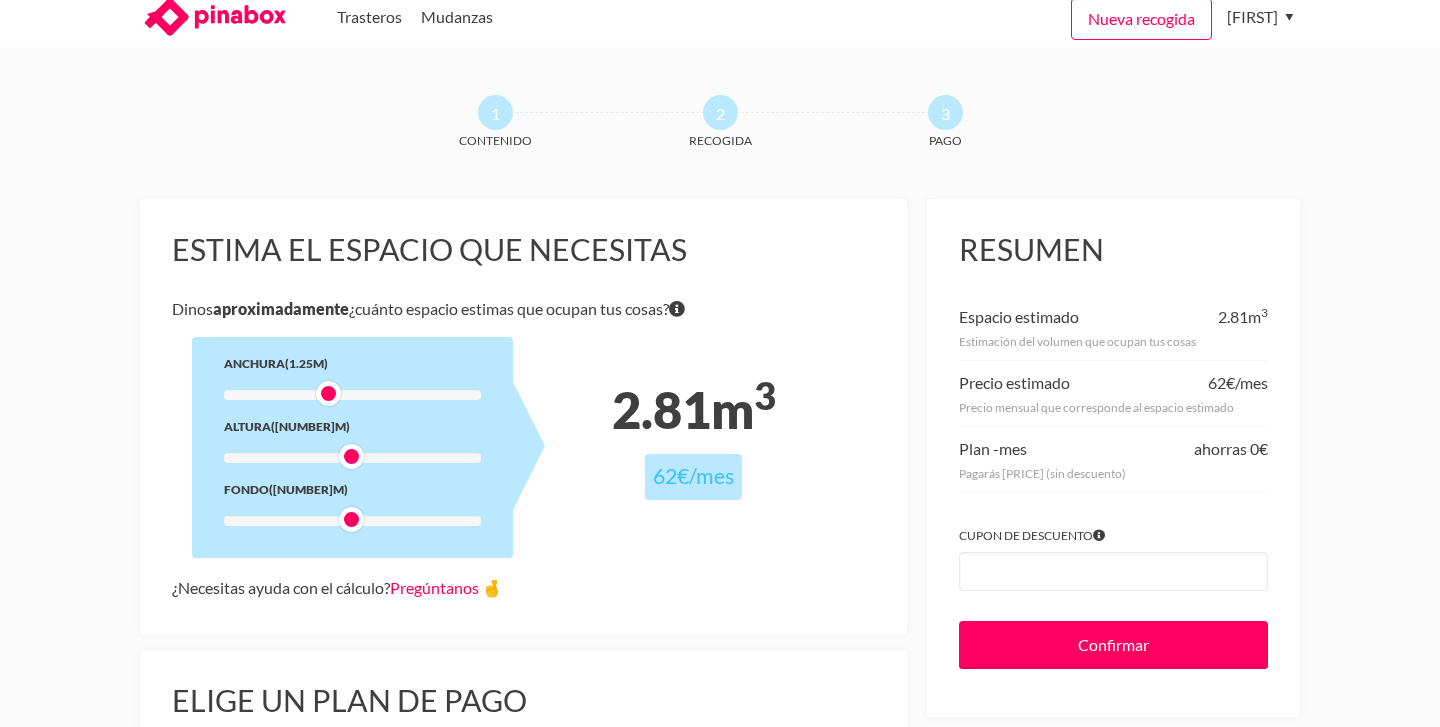 drag, startPoint x: 350, startPoint y: 388, endPoint x: 327, endPoint y: 387, distance: 23.021729 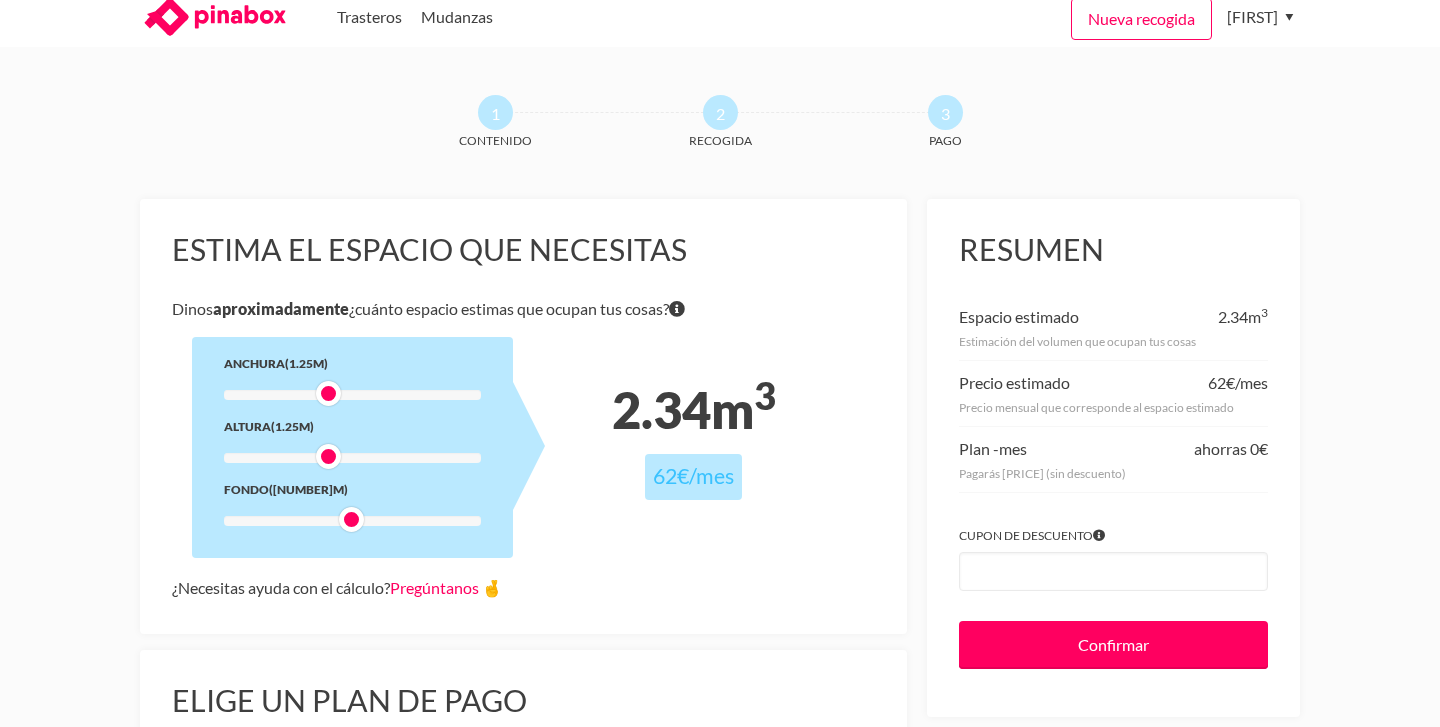 drag, startPoint x: 350, startPoint y: 448, endPoint x: 328, endPoint y: 445, distance: 22.203604 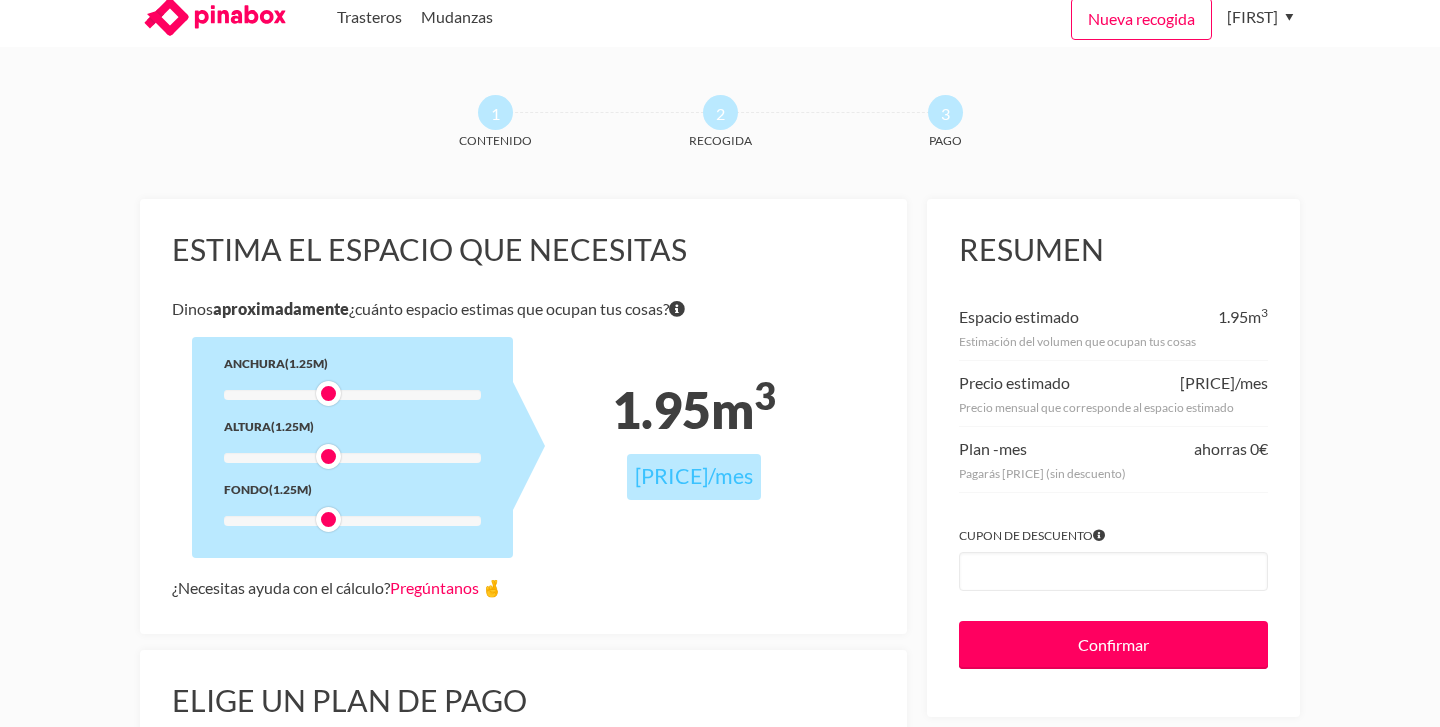 drag, startPoint x: 352, startPoint y: 527, endPoint x: 330, endPoint y: 520, distance: 23.086792 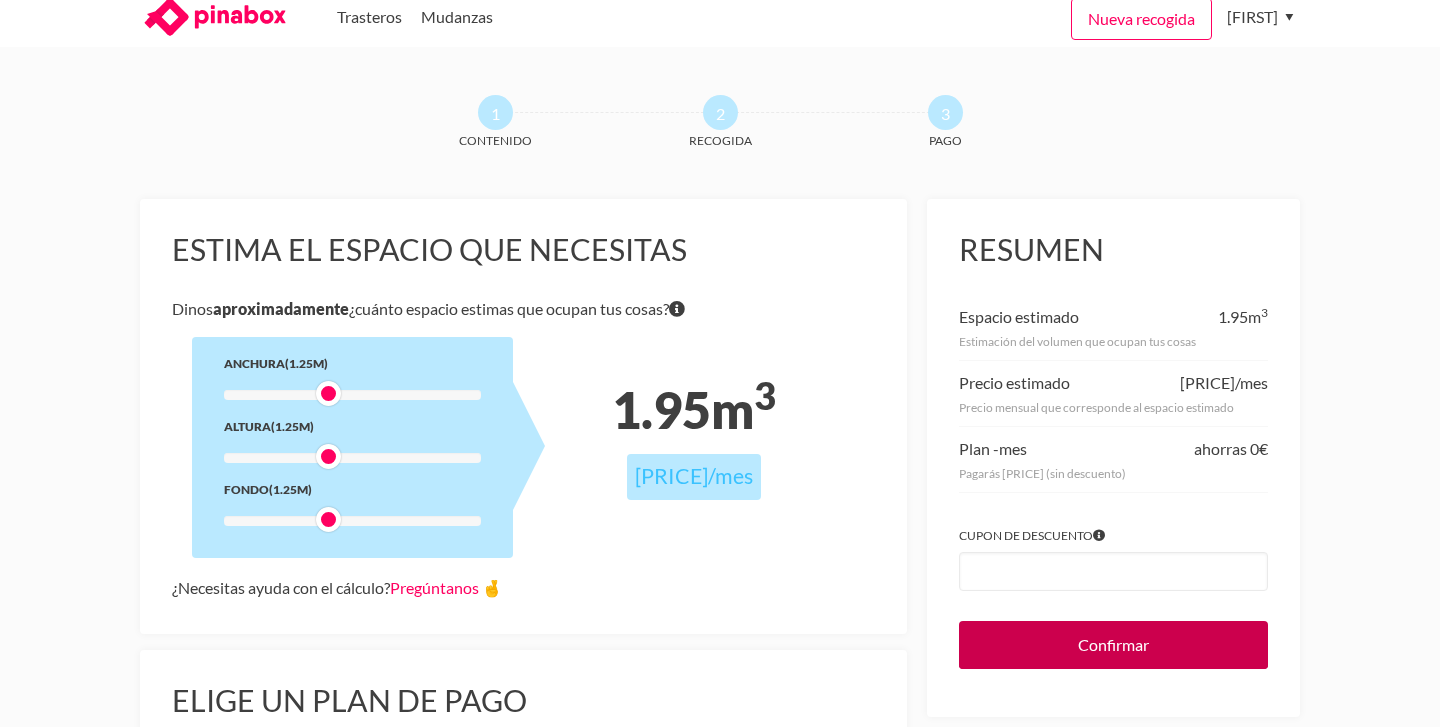 click on "Confirmar" at bounding box center (1113, 645) 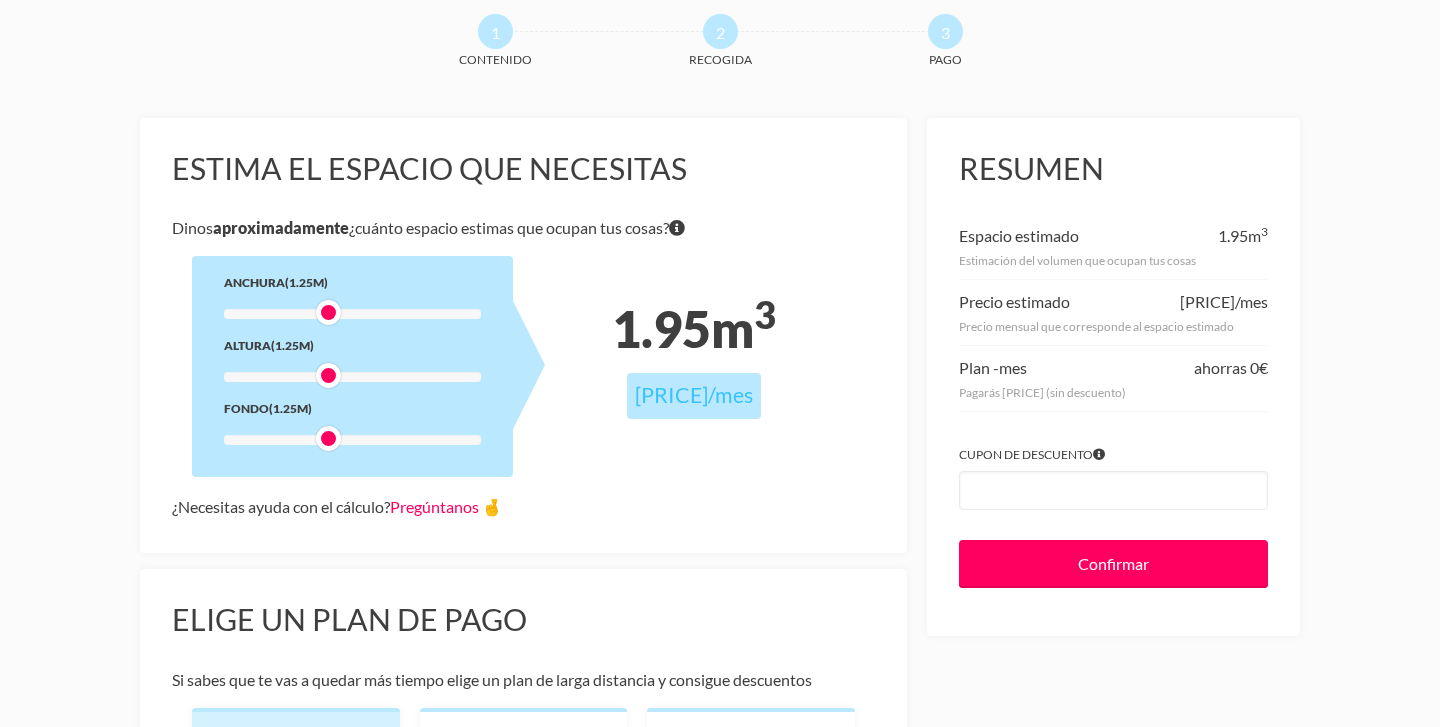scroll, scrollTop: 0, scrollLeft: 0, axis: both 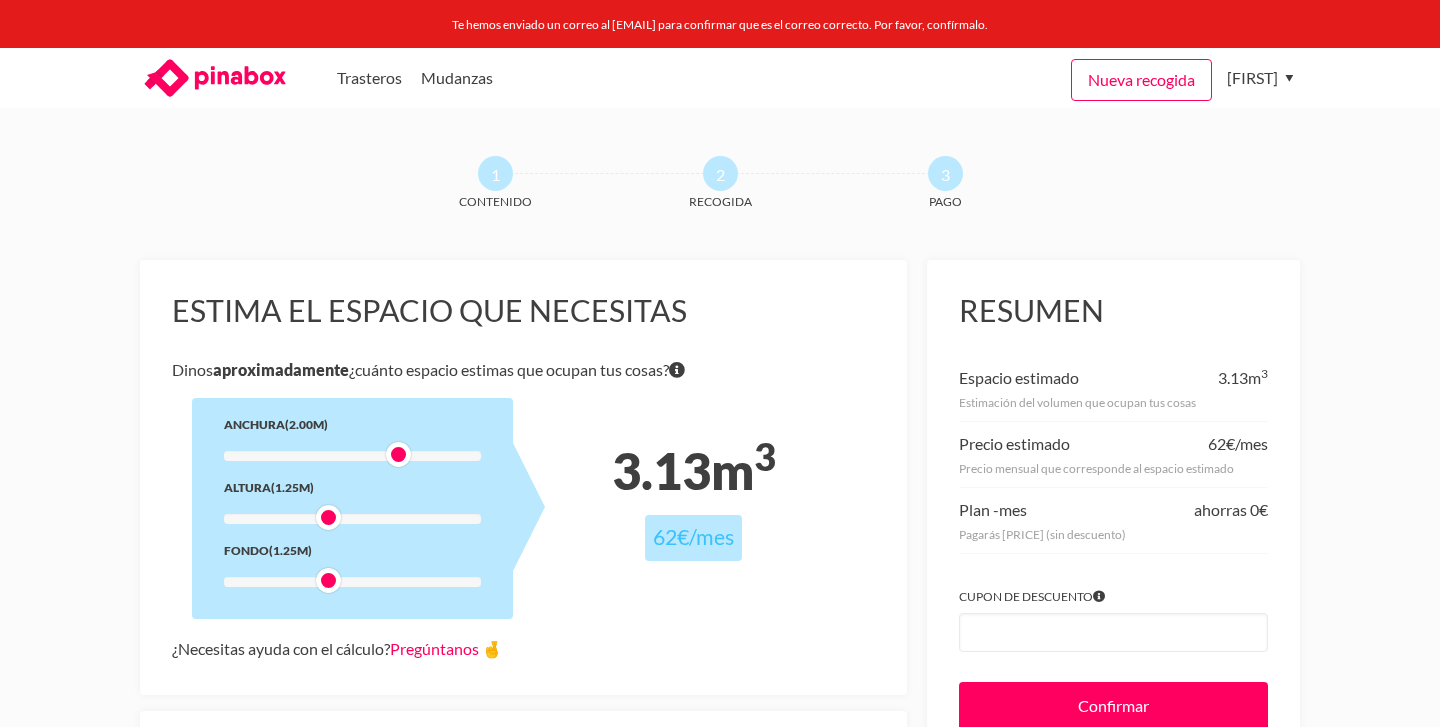 drag, startPoint x: 326, startPoint y: 455, endPoint x: 392, endPoint y: 448, distance: 66.37017 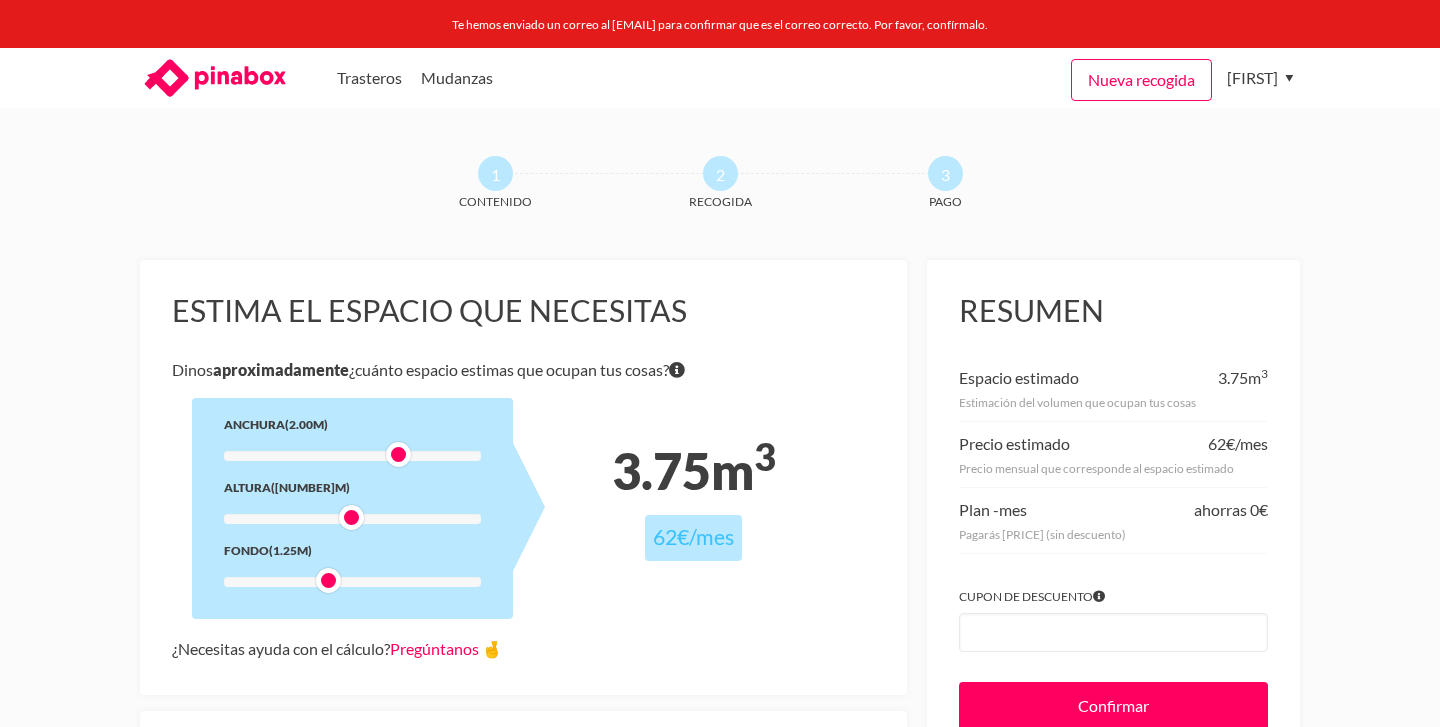 drag, startPoint x: 333, startPoint y: 510, endPoint x: 361, endPoint y: 508, distance: 28.071337 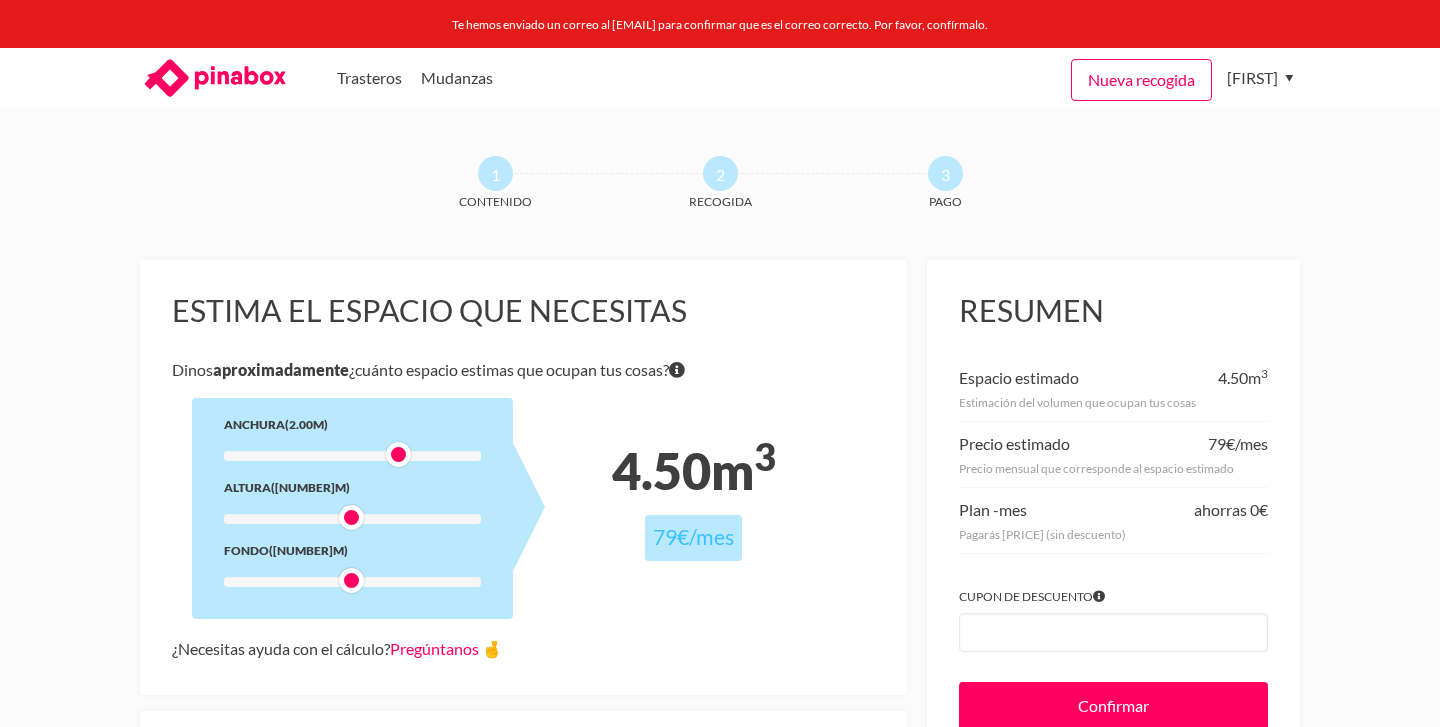 drag, startPoint x: 329, startPoint y: 578, endPoint x: 343, endPoint y: 576, distance: 14.142136 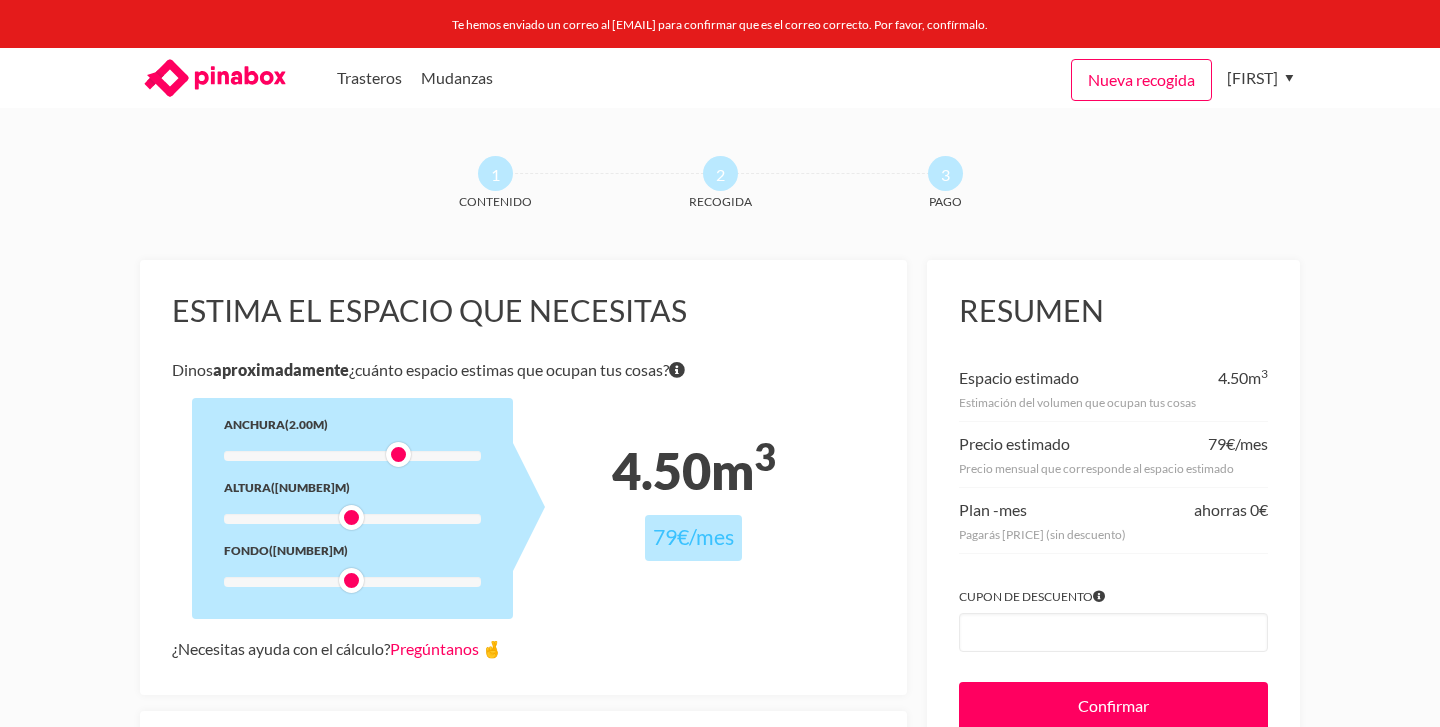 click at bounding box center [351, 580] 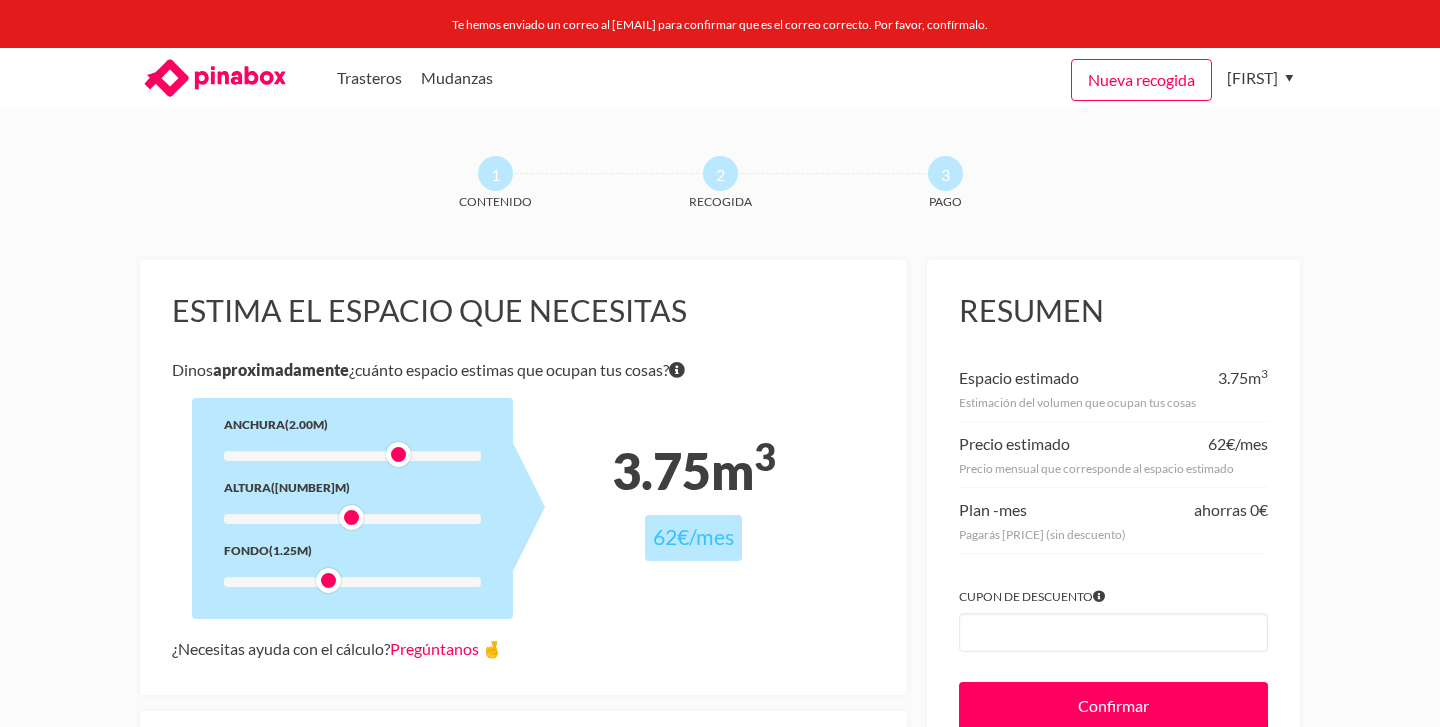 drag, startPoint x: 353, startPoint y: 579, endPoint x: 335, endPoint y: 575, distance: 18.439089 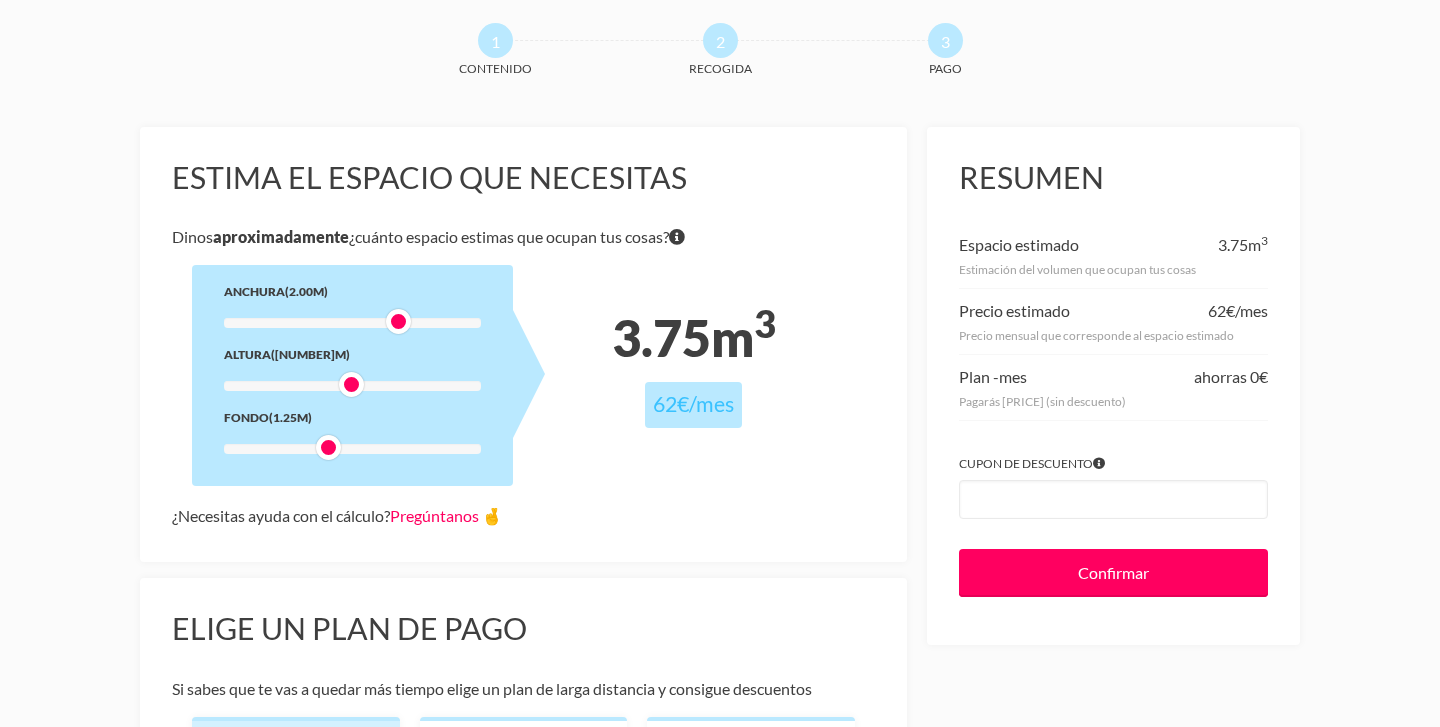 scroll, scrollTop: 136, scrollLeft: 0, axis: vertical 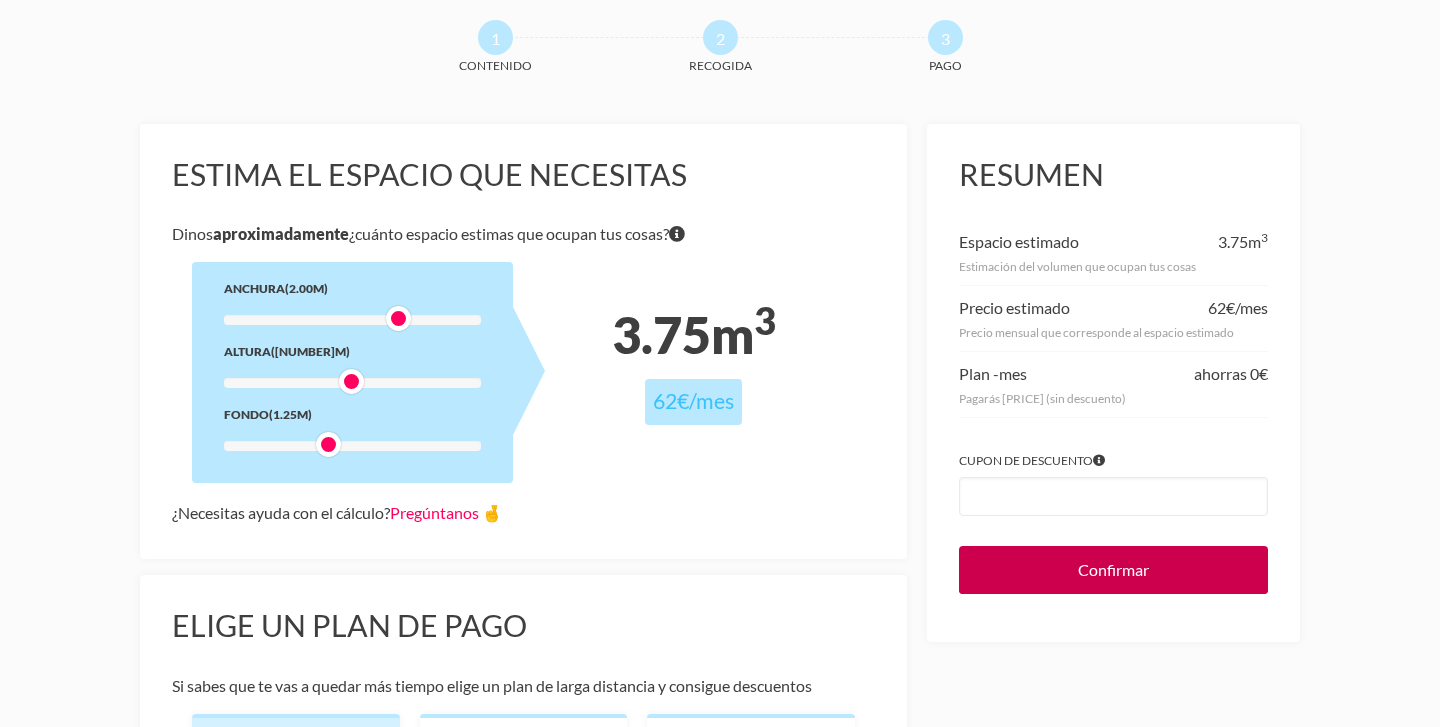 click on "Confirmar" at bounding box center [1113, 570] 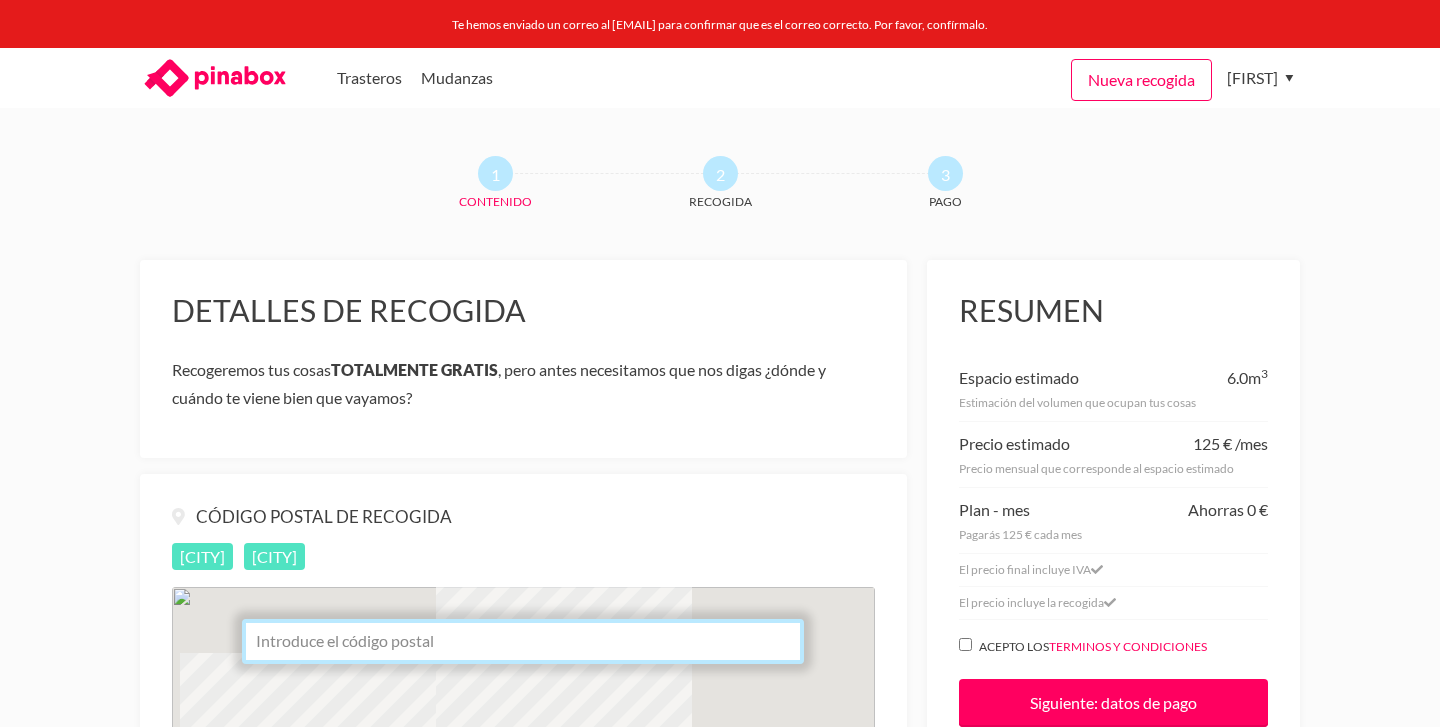 scroll, scrollTop: 0, scrollLeft: 0, axis: both 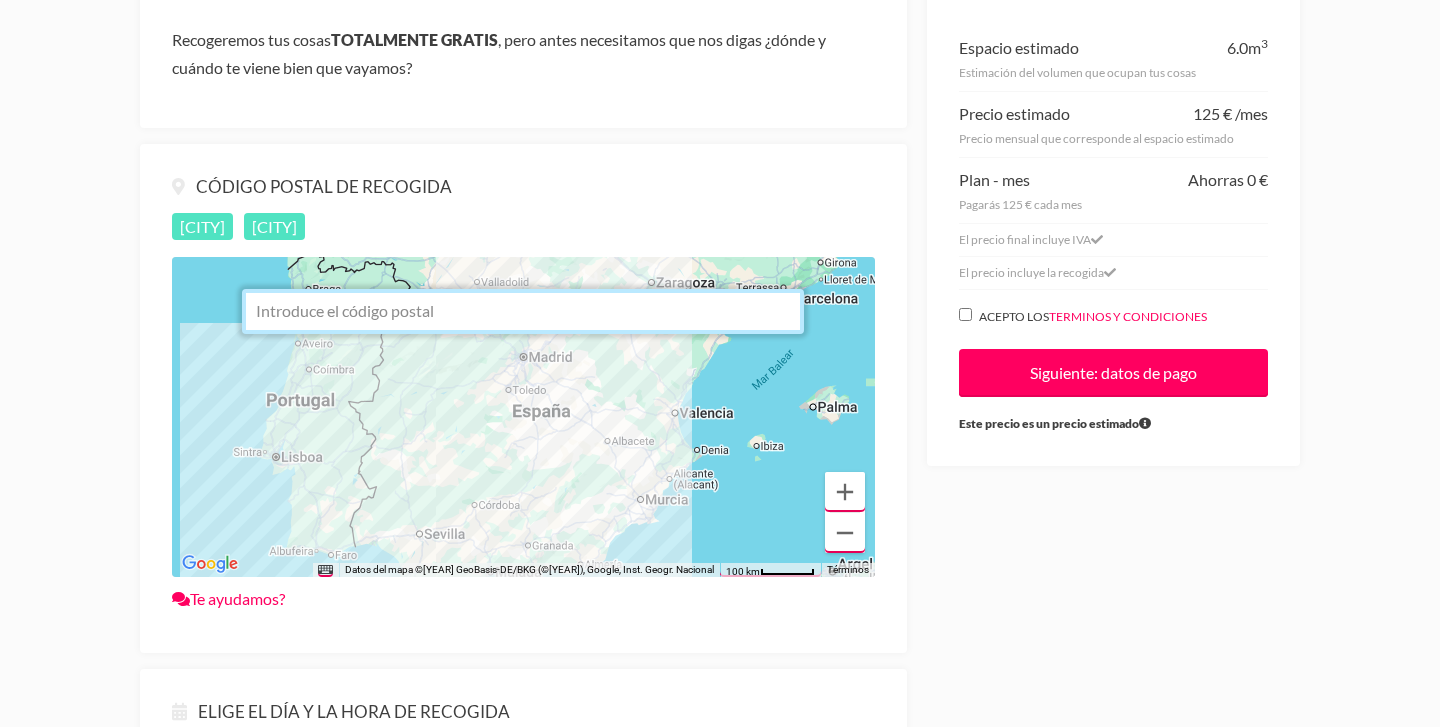 click at bounding box center [523, 311] 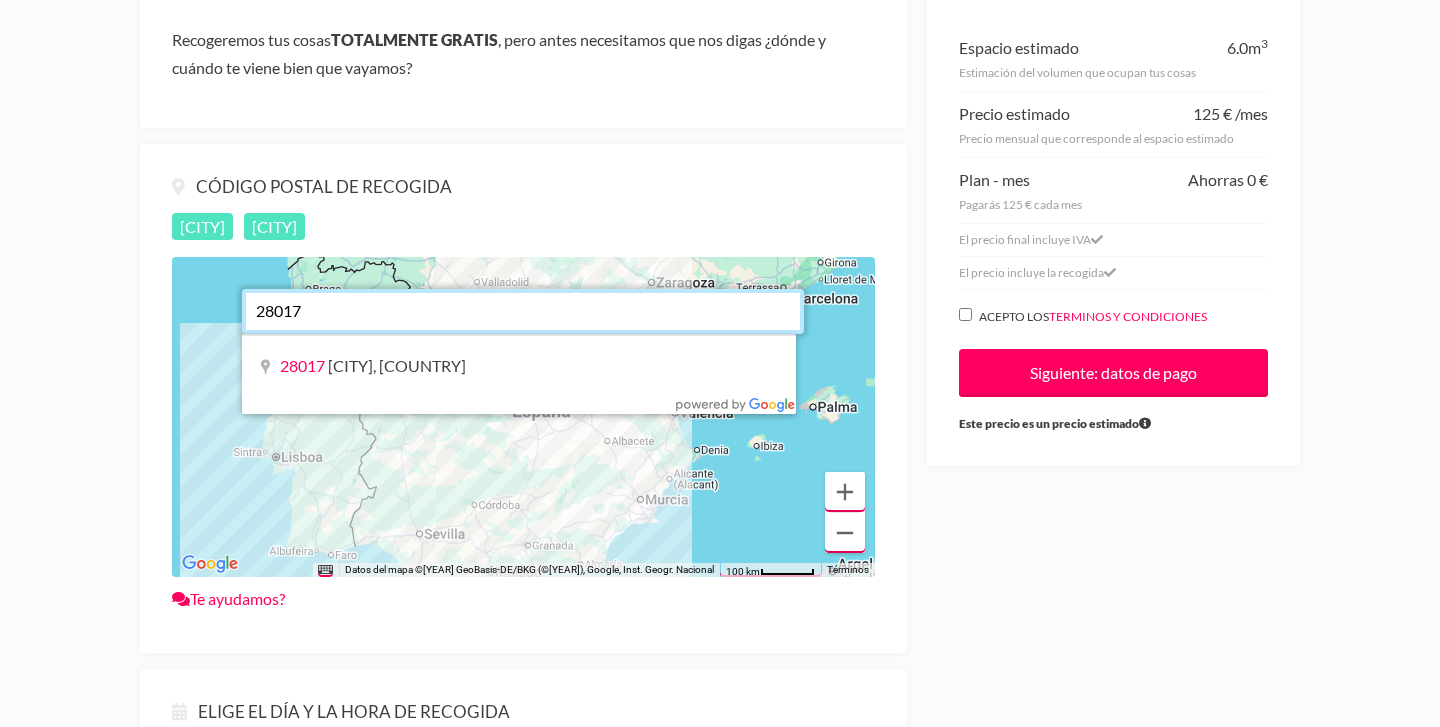 type on "28017" 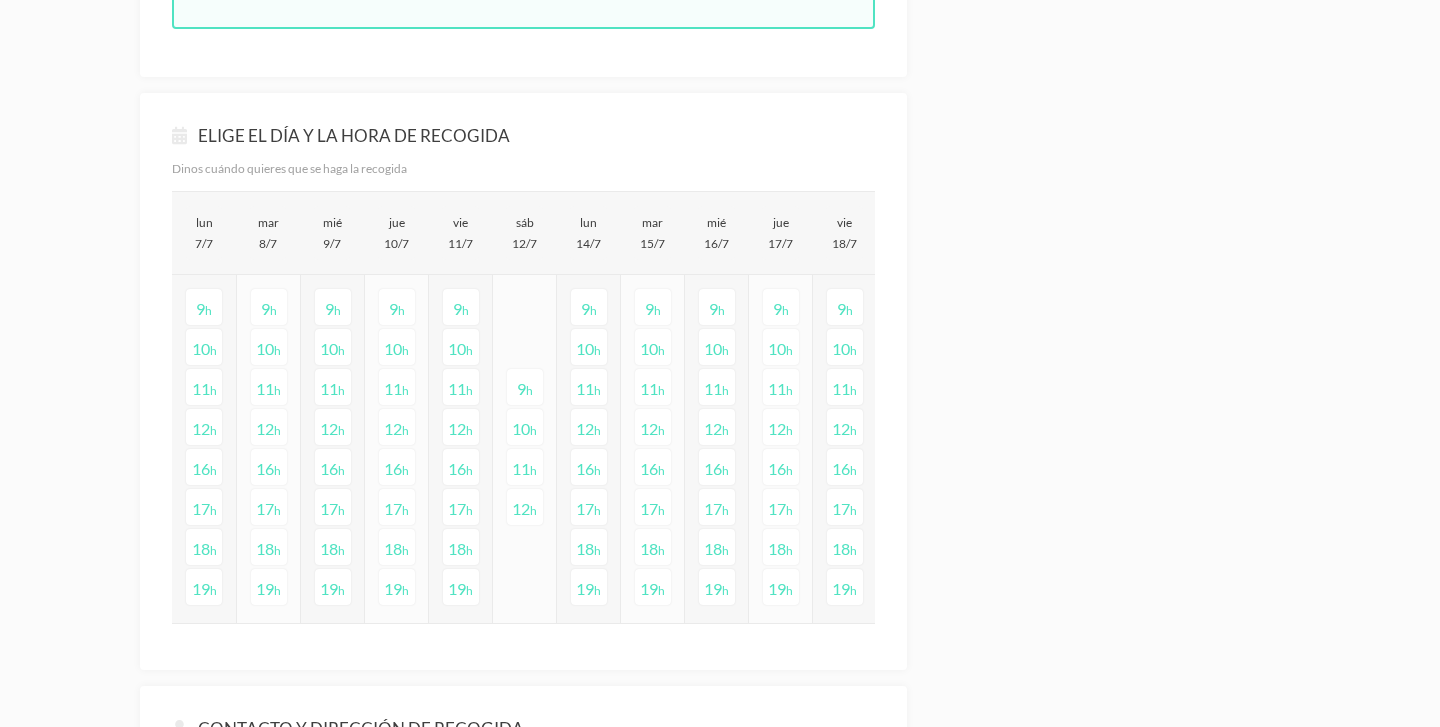 scroll, scrollTop: 1053, scrollLeft: 0, axis: vertical 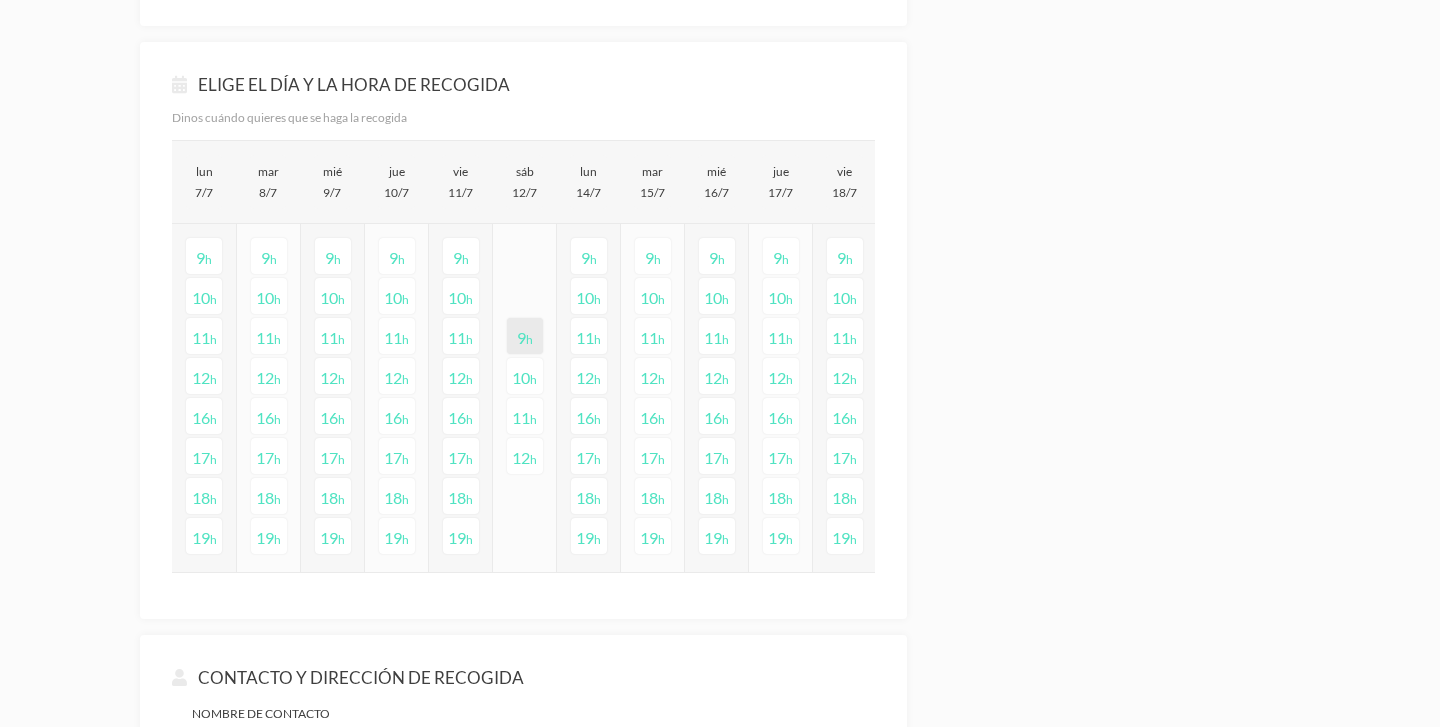 click on "9
h" at bounding box center [204, 256] 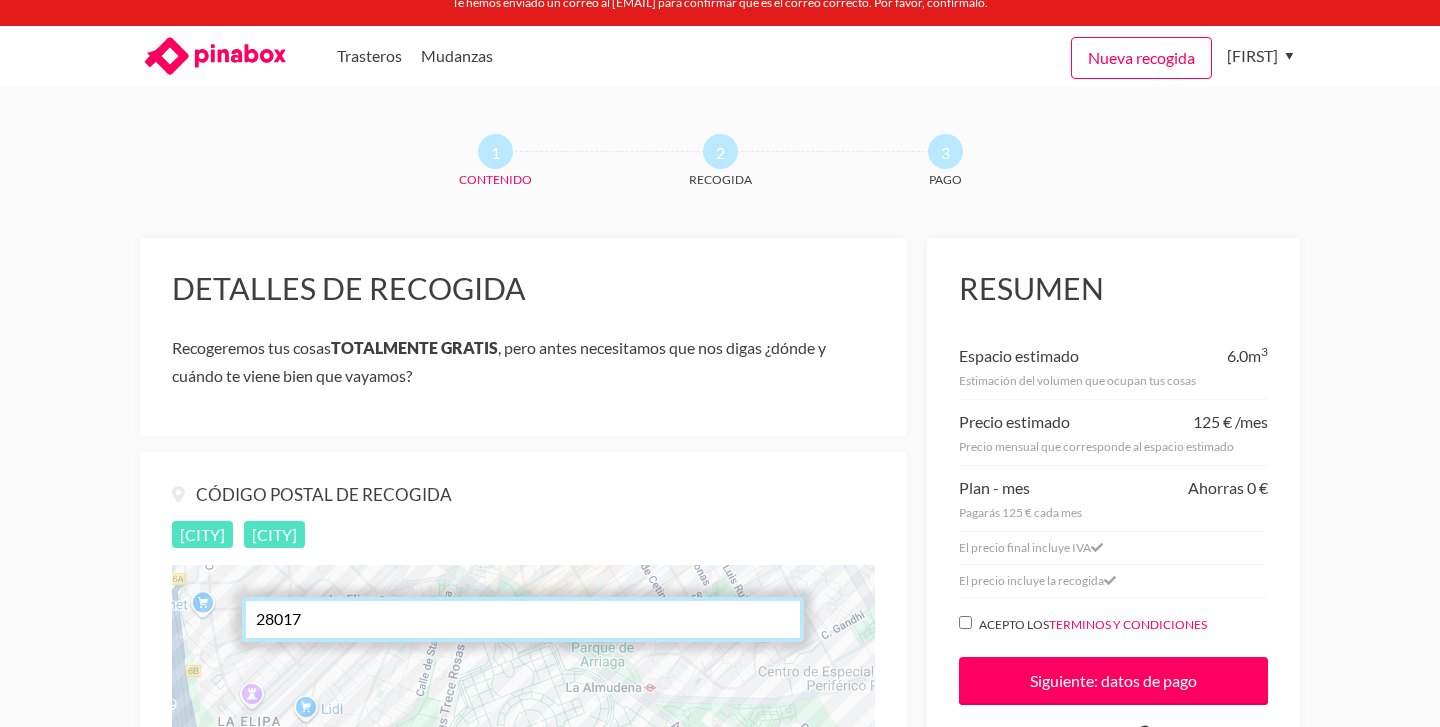 scroll, scrollTop: 0, scrollLeft: 0, axis: both 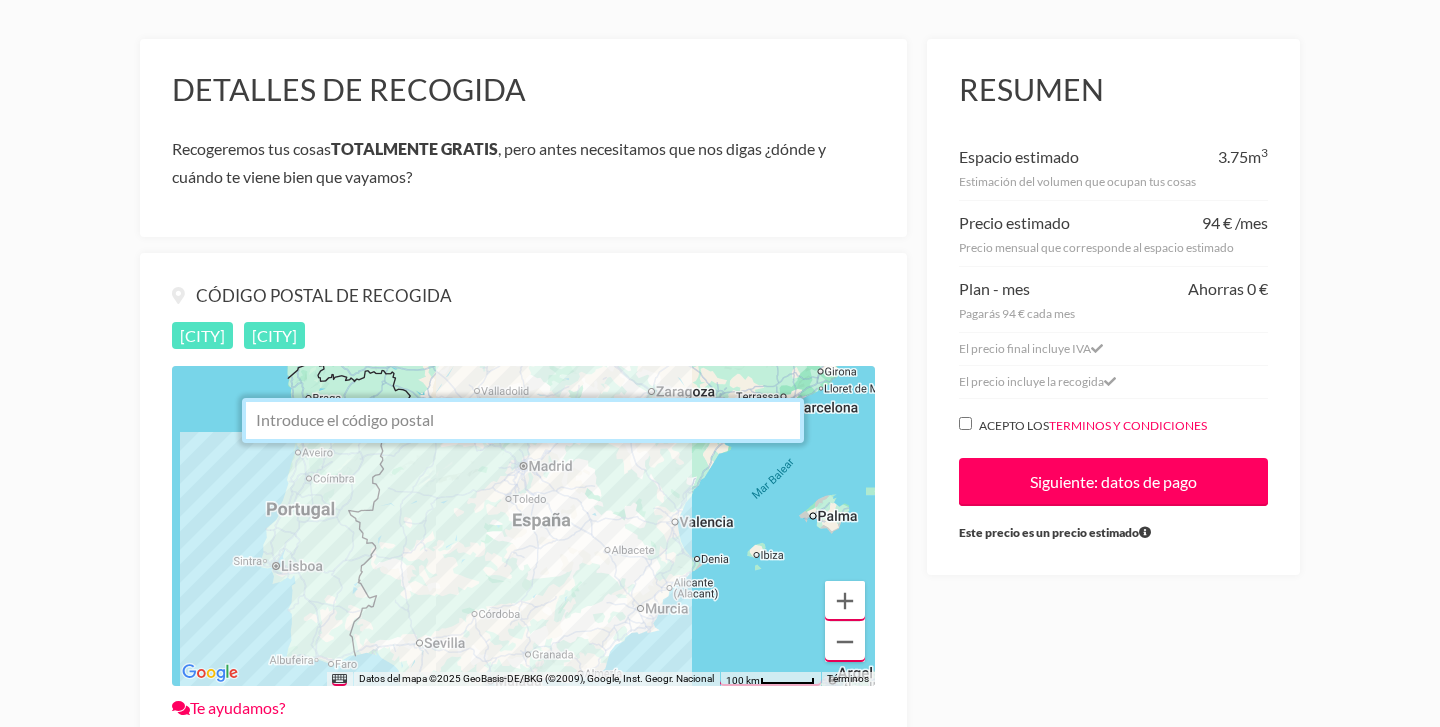 click at bounding box center [523, 420] 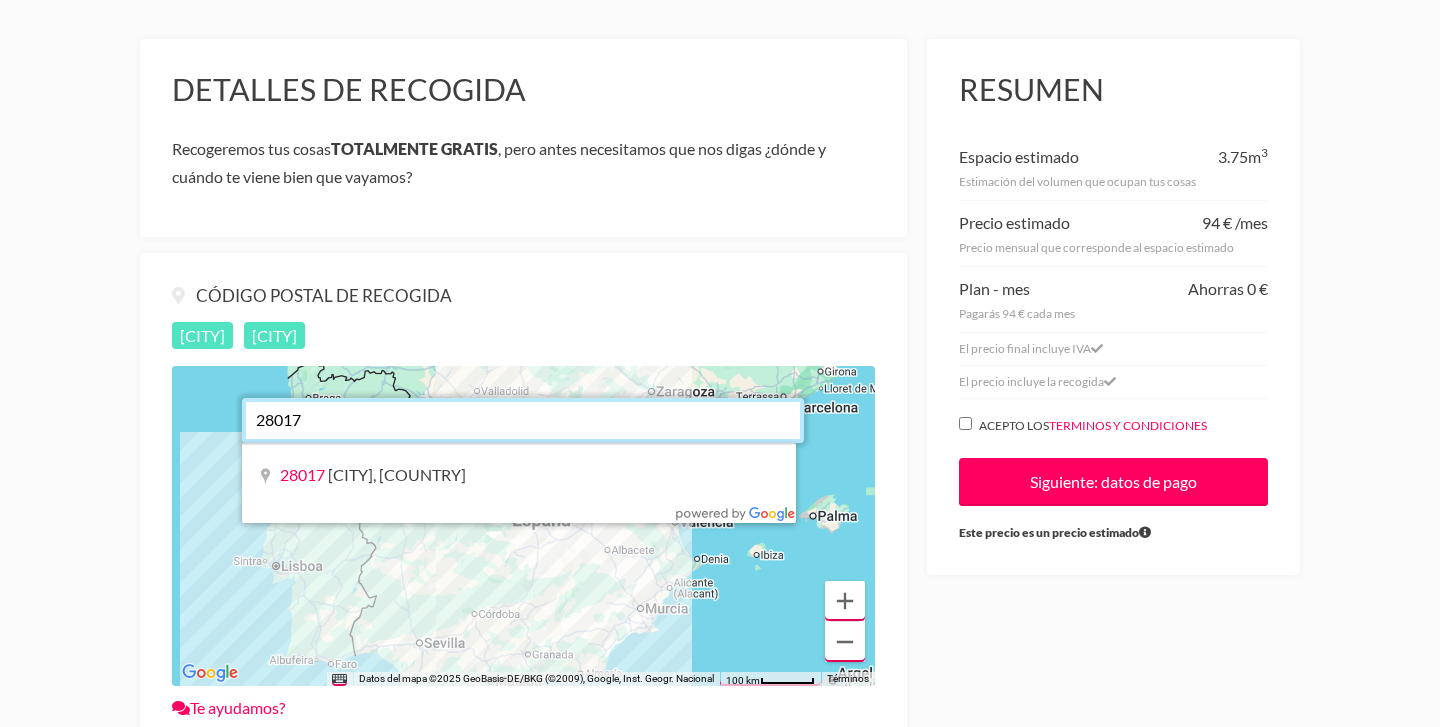 type on "28017" 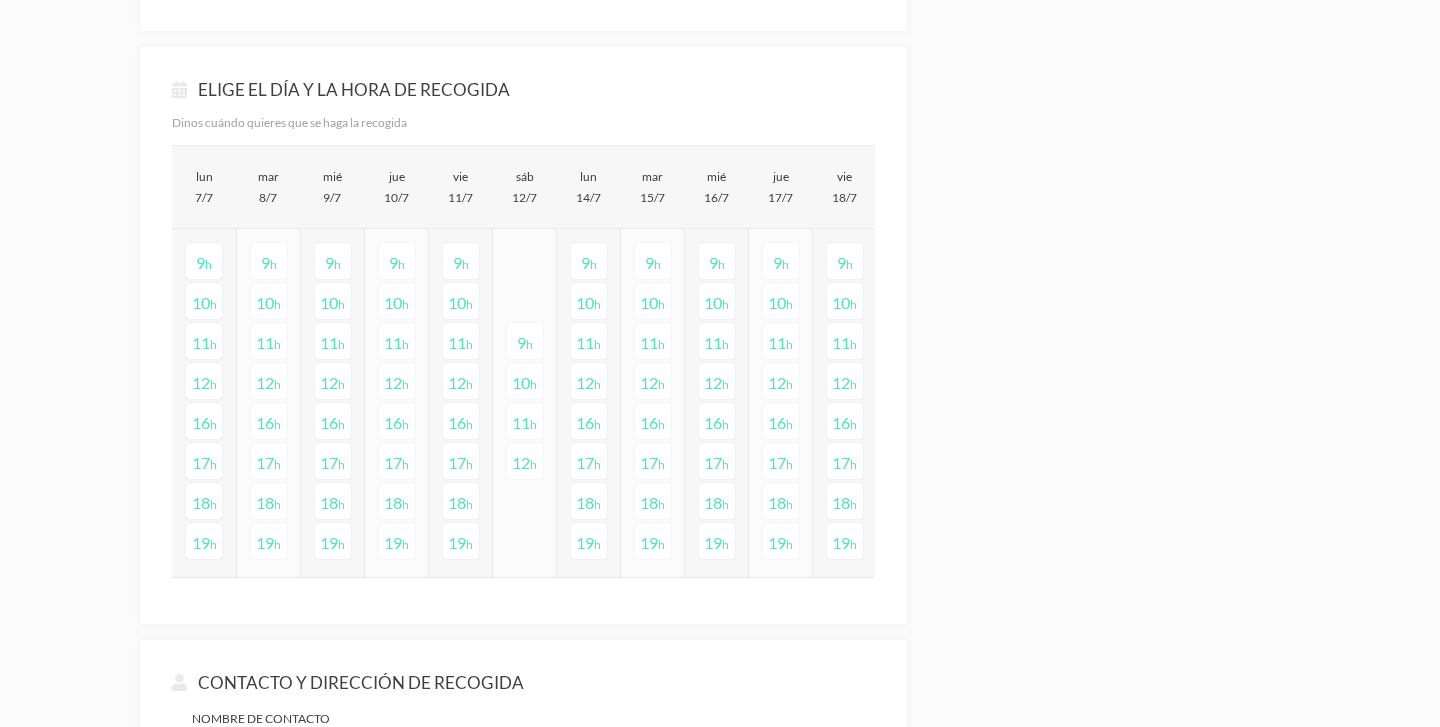 scroll, scrollTop: 1054, scrollLeft: 0, axis: vertical 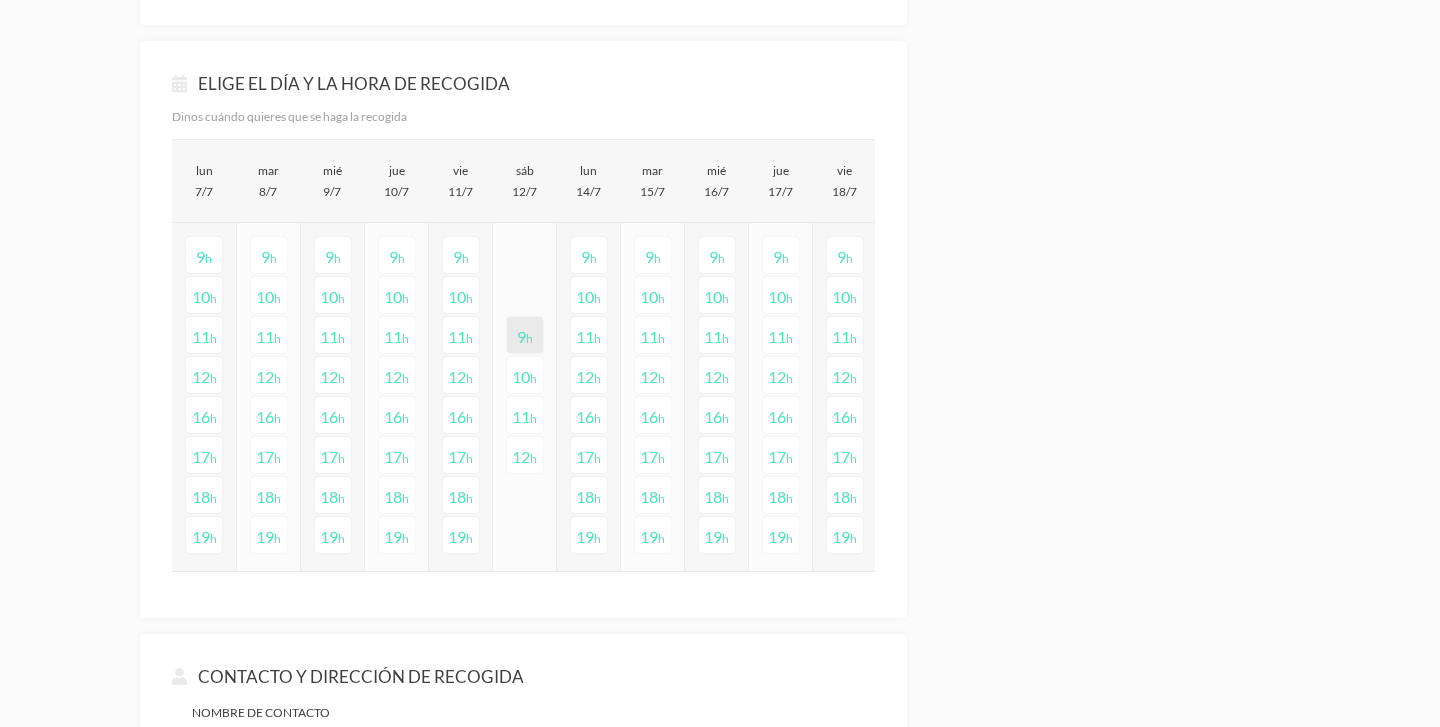 click on "h" at bounding box center [208, 258] 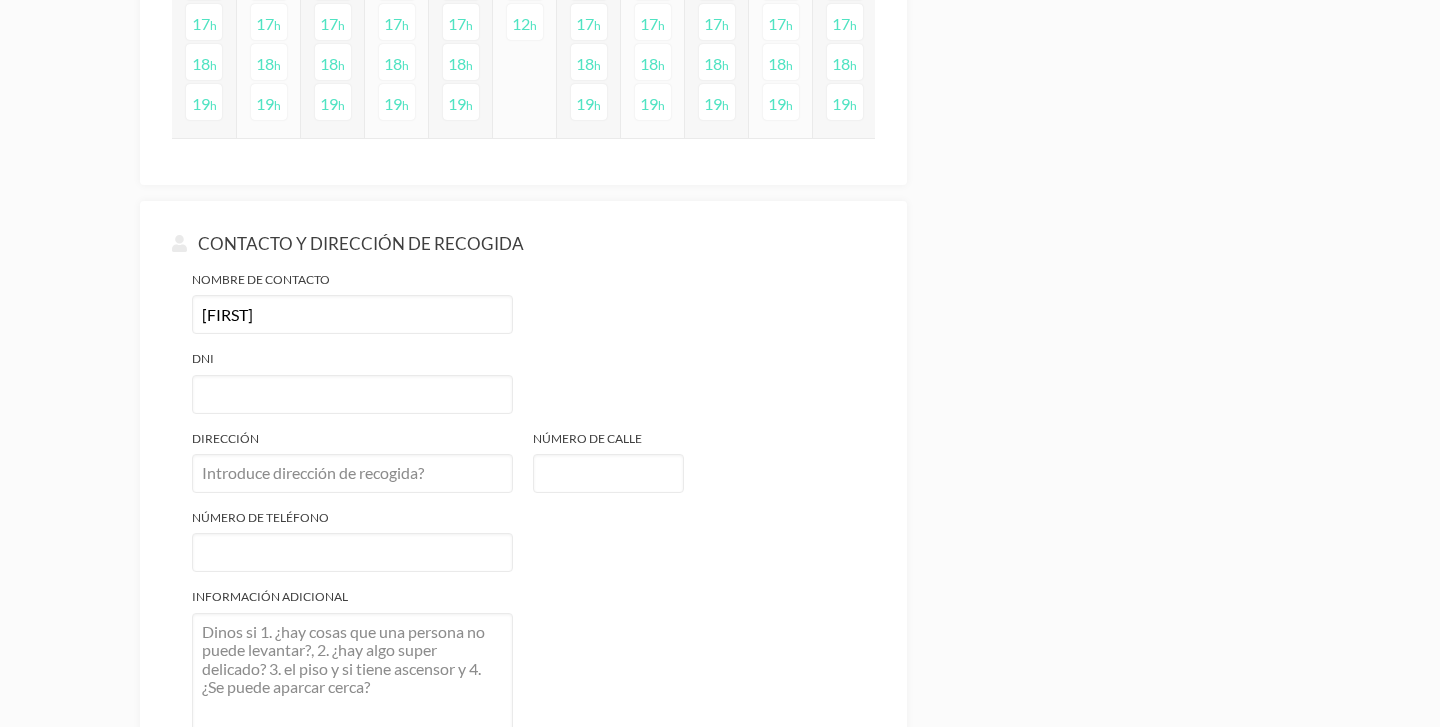scroll, scrollTop: 1544, scrollLeft: 0, axis: vertical 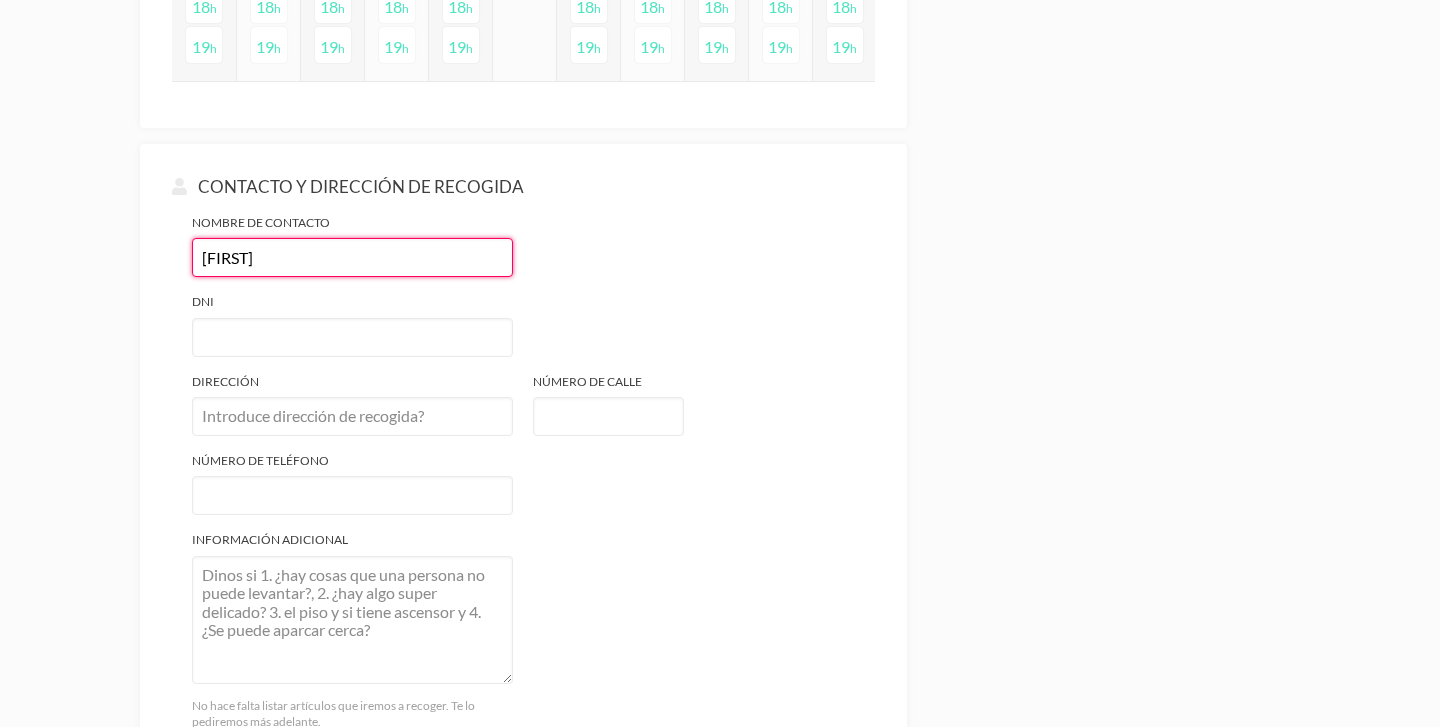 click on "[FIRST]" at bounding box center [352, 257] 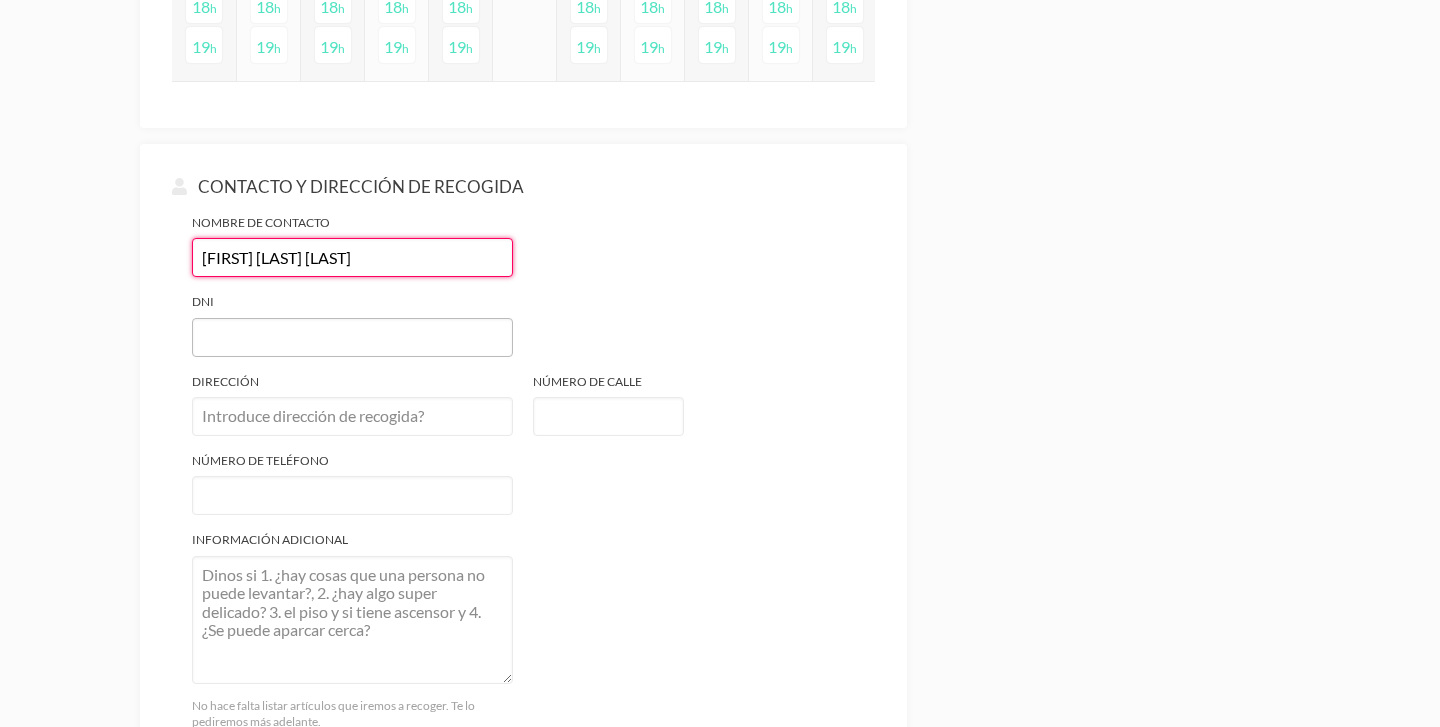 type on "laura Pérez Piquero" 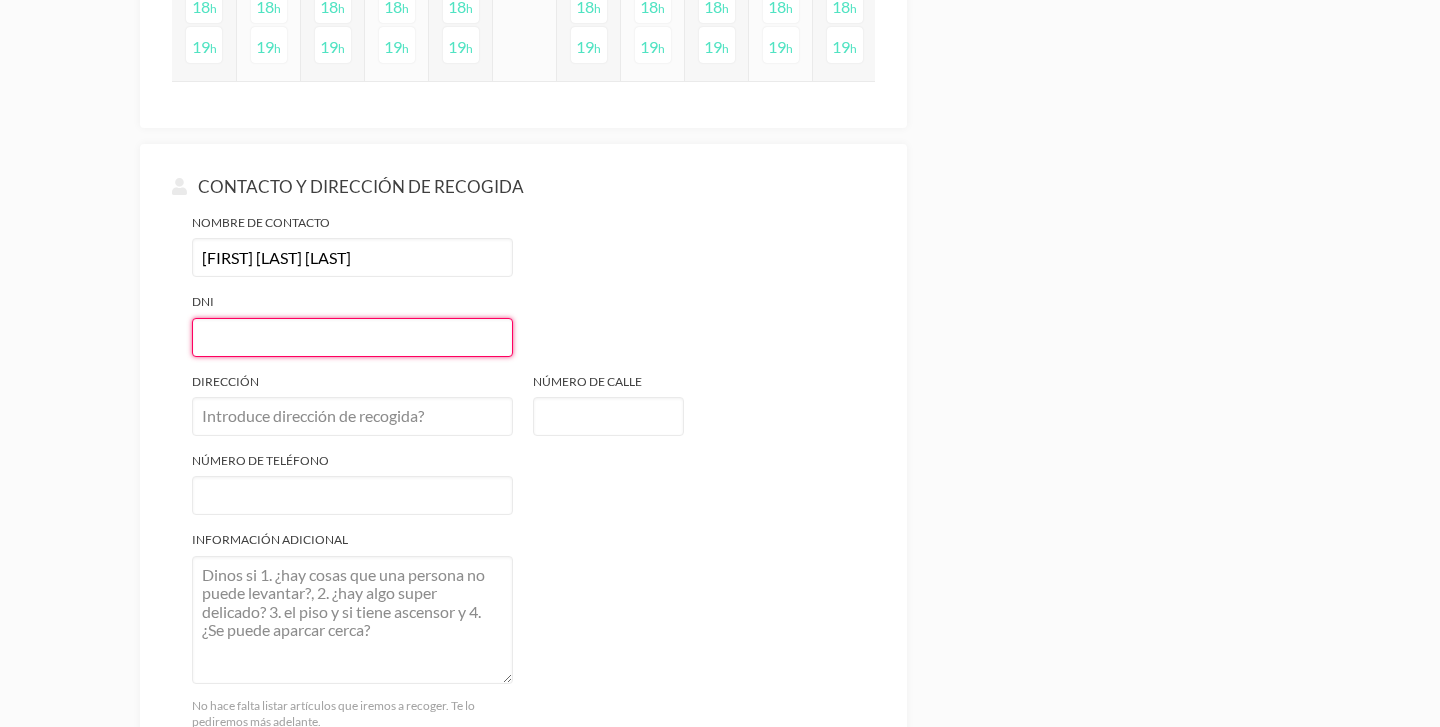 click on "Dni" at bounding box center [352, 337] 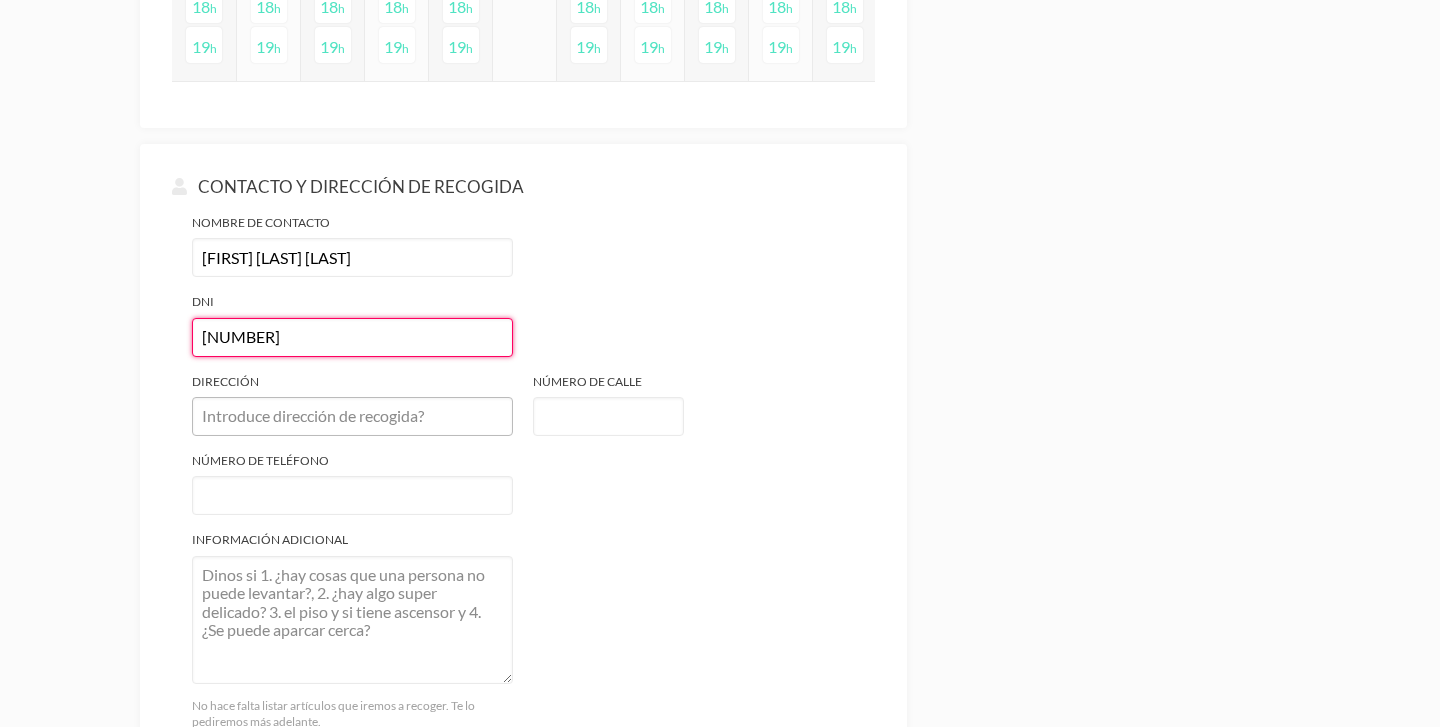 type on "17458535V" 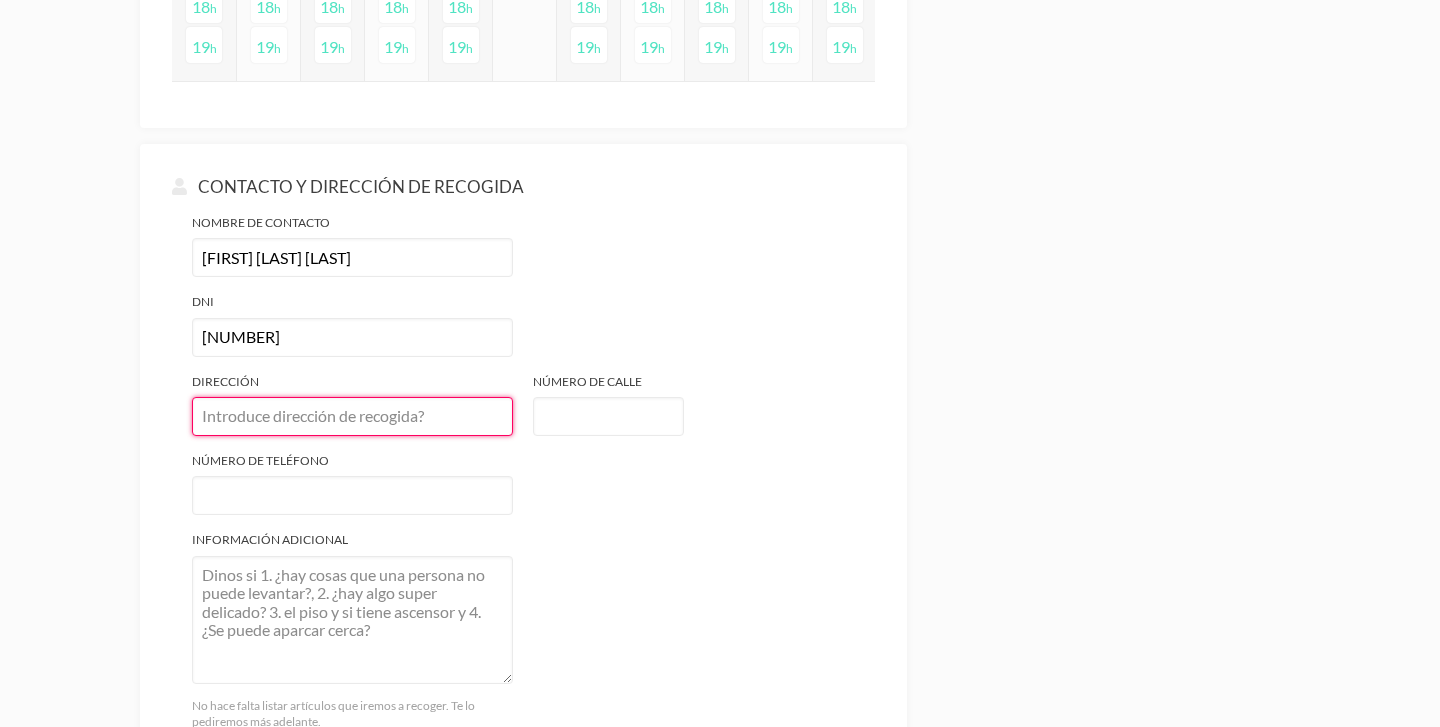click on "Dirección" at bounding box center (352, 416) 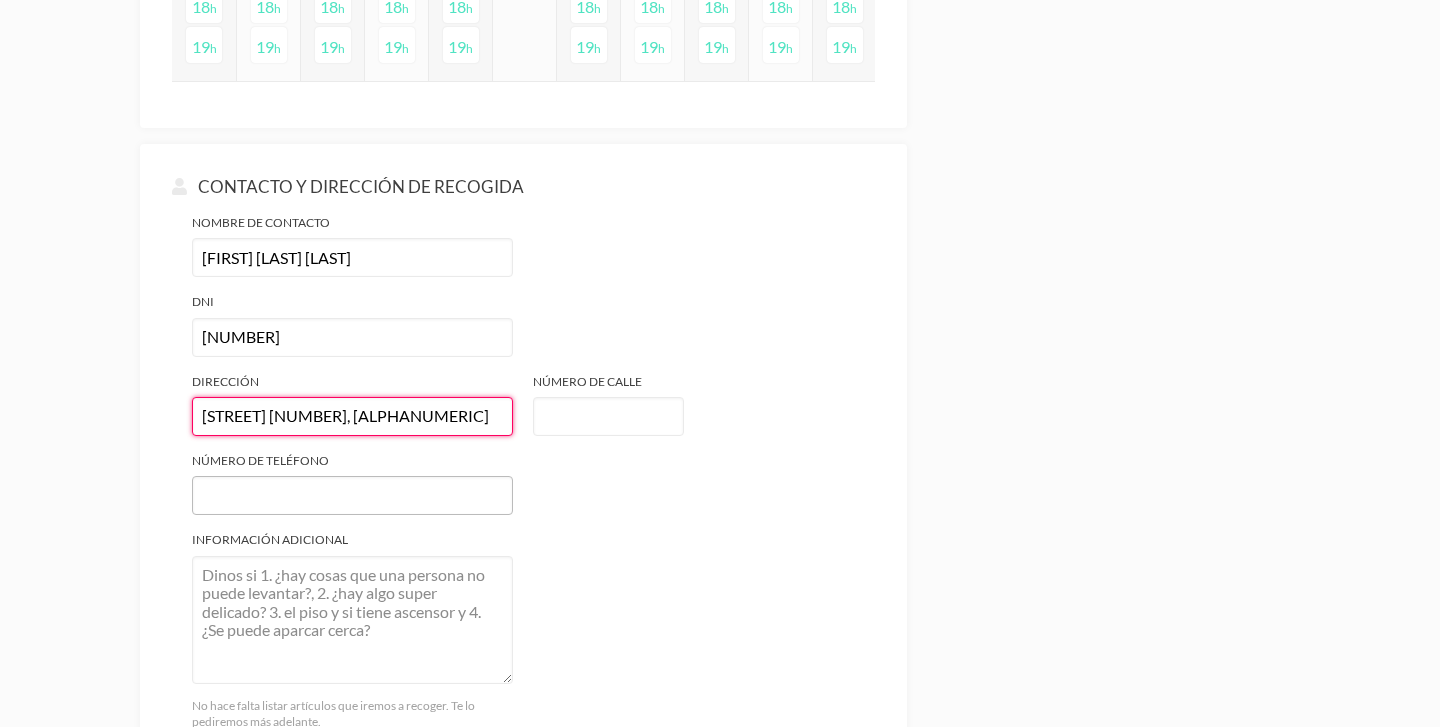 type on "Calle los Collados 7, 4A" 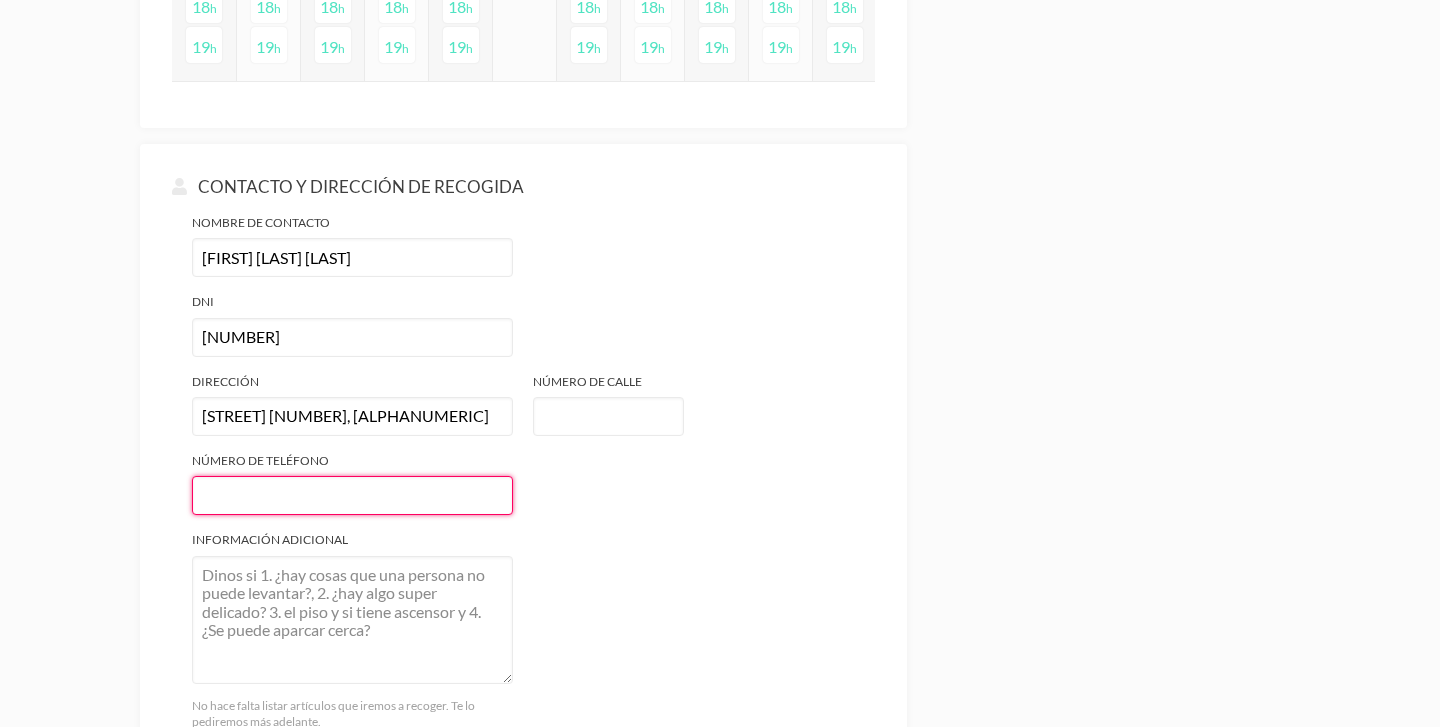 click on "Número de teléfono" at bounding box center [352, 495] 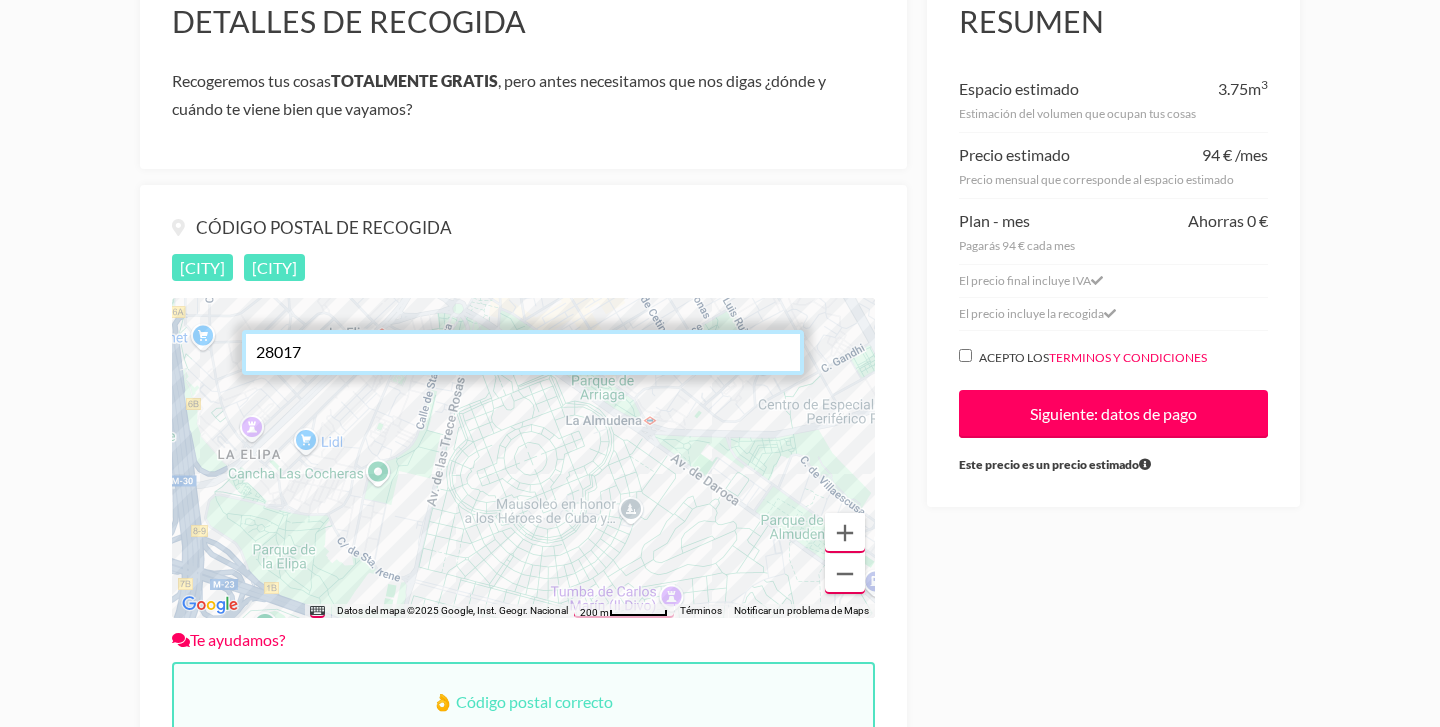 scroll, scrollTop: 286, scrollLeft: 0, axis: vertical 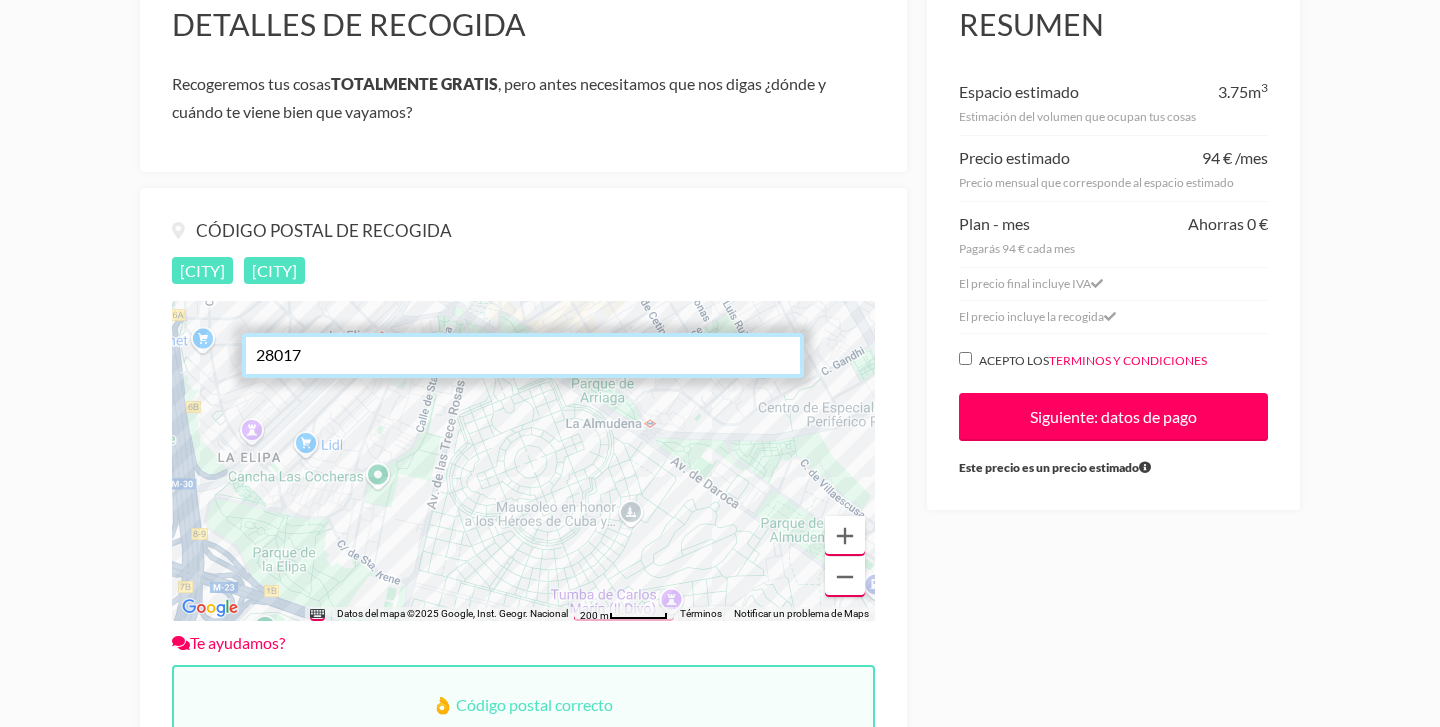 type on "696558553" 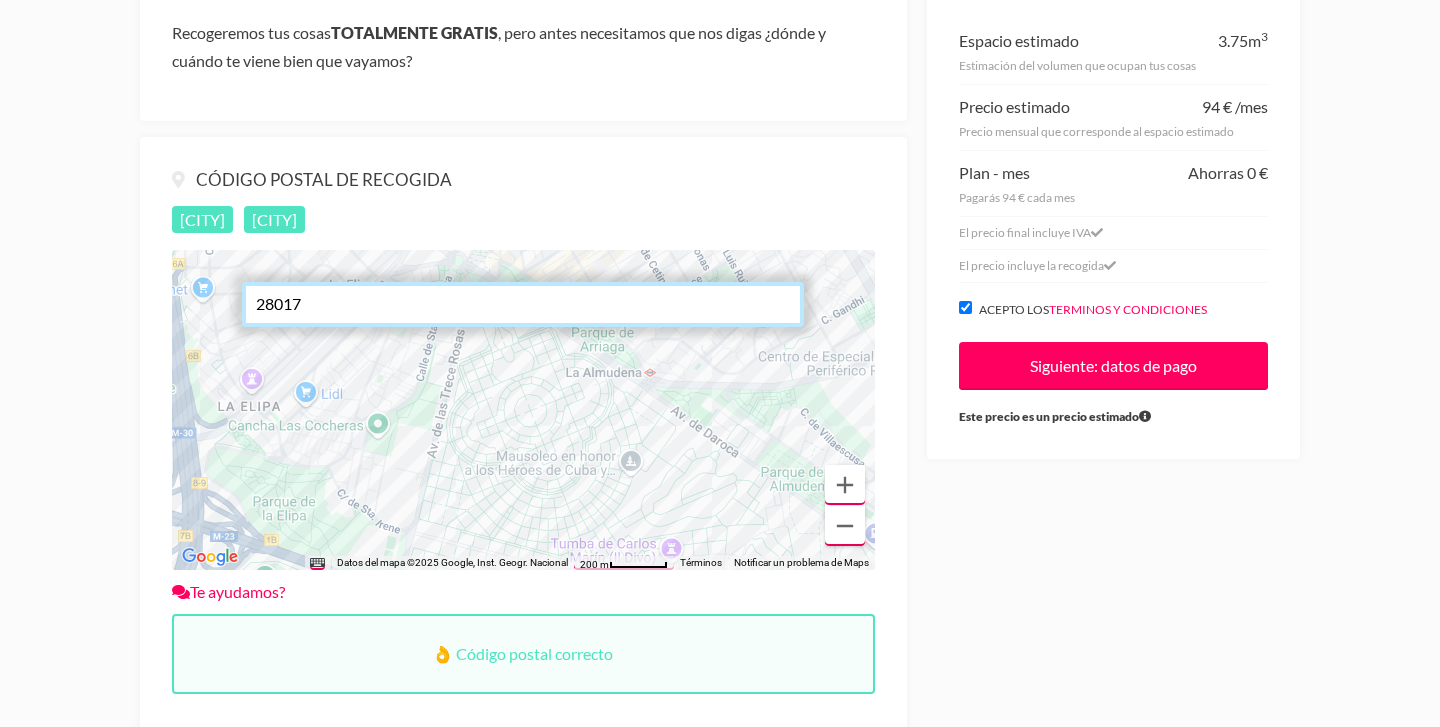 scroll, scrollTop: 331, scrollLeft: 0, axis: vertical 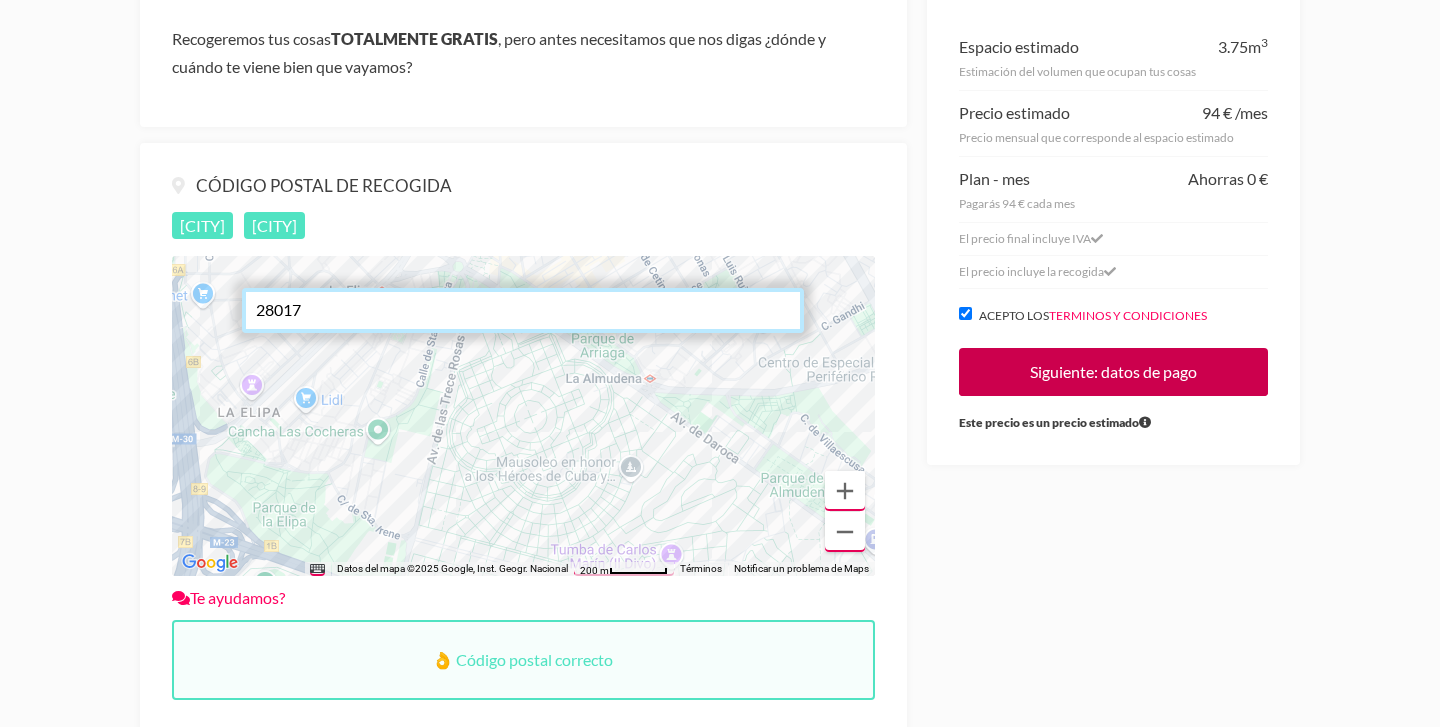 click on "Siguiente: datos de pago" at bounding box center [1113, 372] 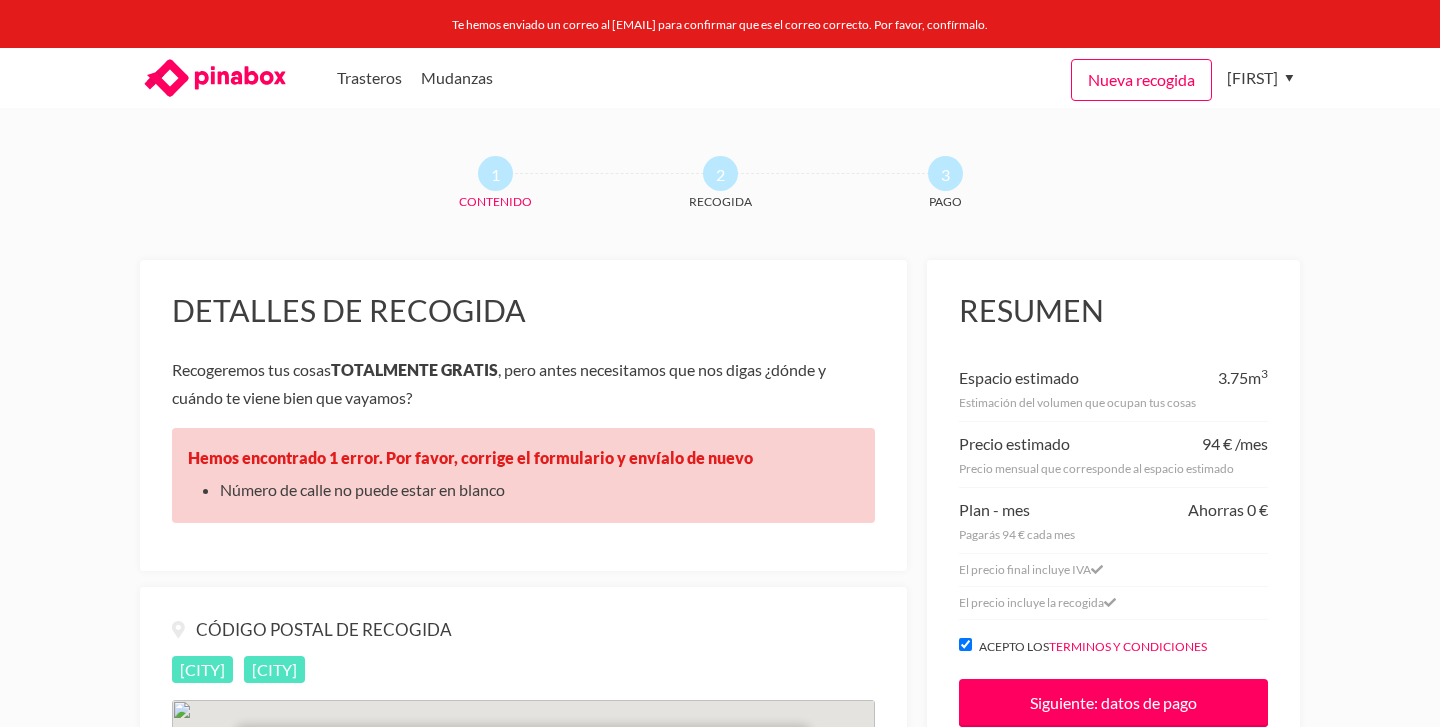 scroll, scrollTop: 0, scrollLeft: 0, axis: both 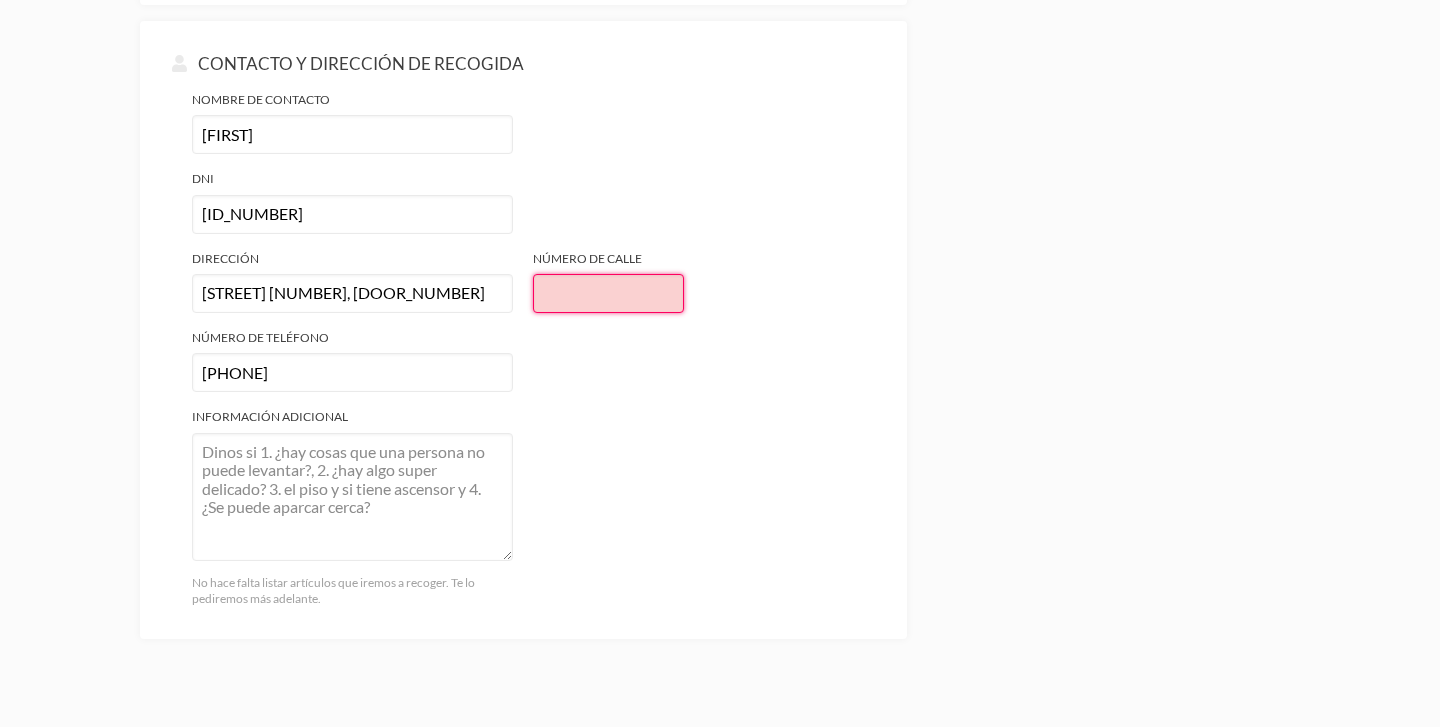 click on "Número de calle" at bounding box center (608, 293) 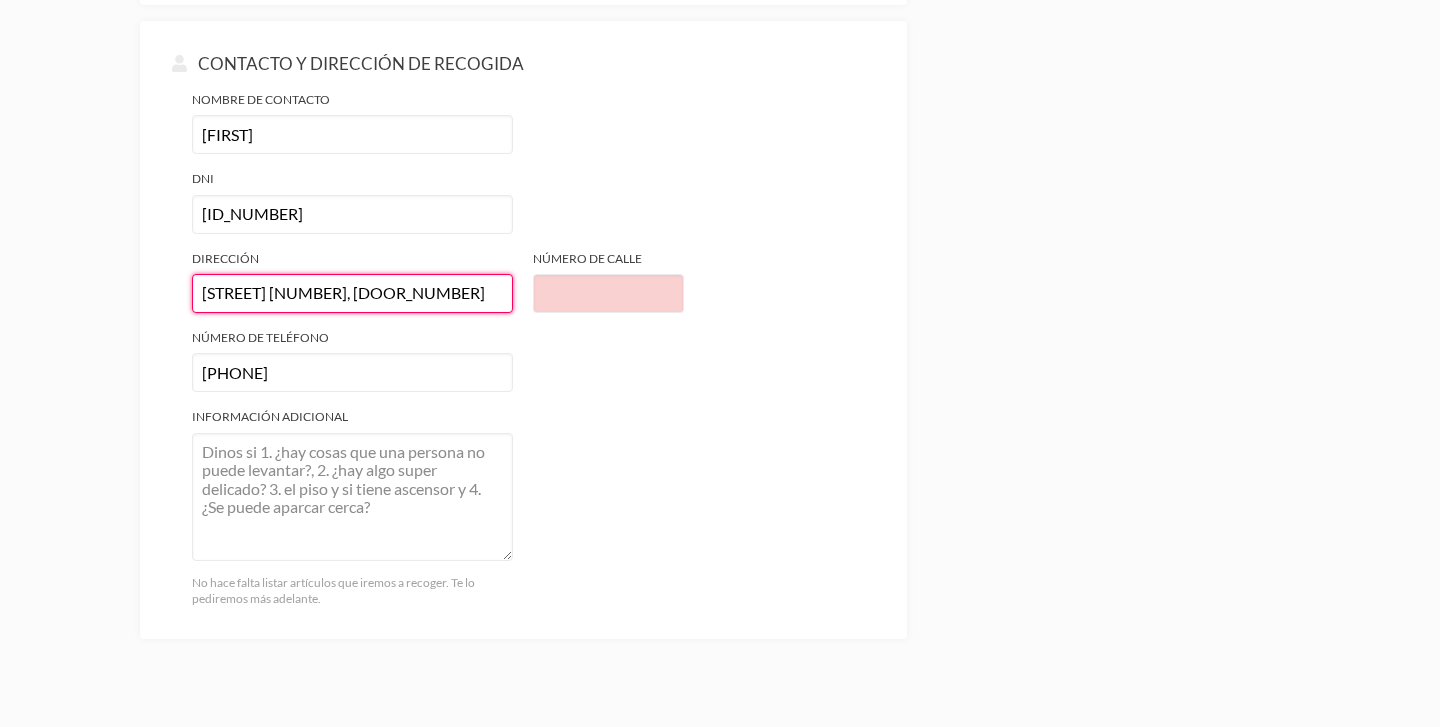 drag, startPoint x: 373, startPoint y: 289, endPoint x: 331, endPoint y: 287, distance: 42.047592 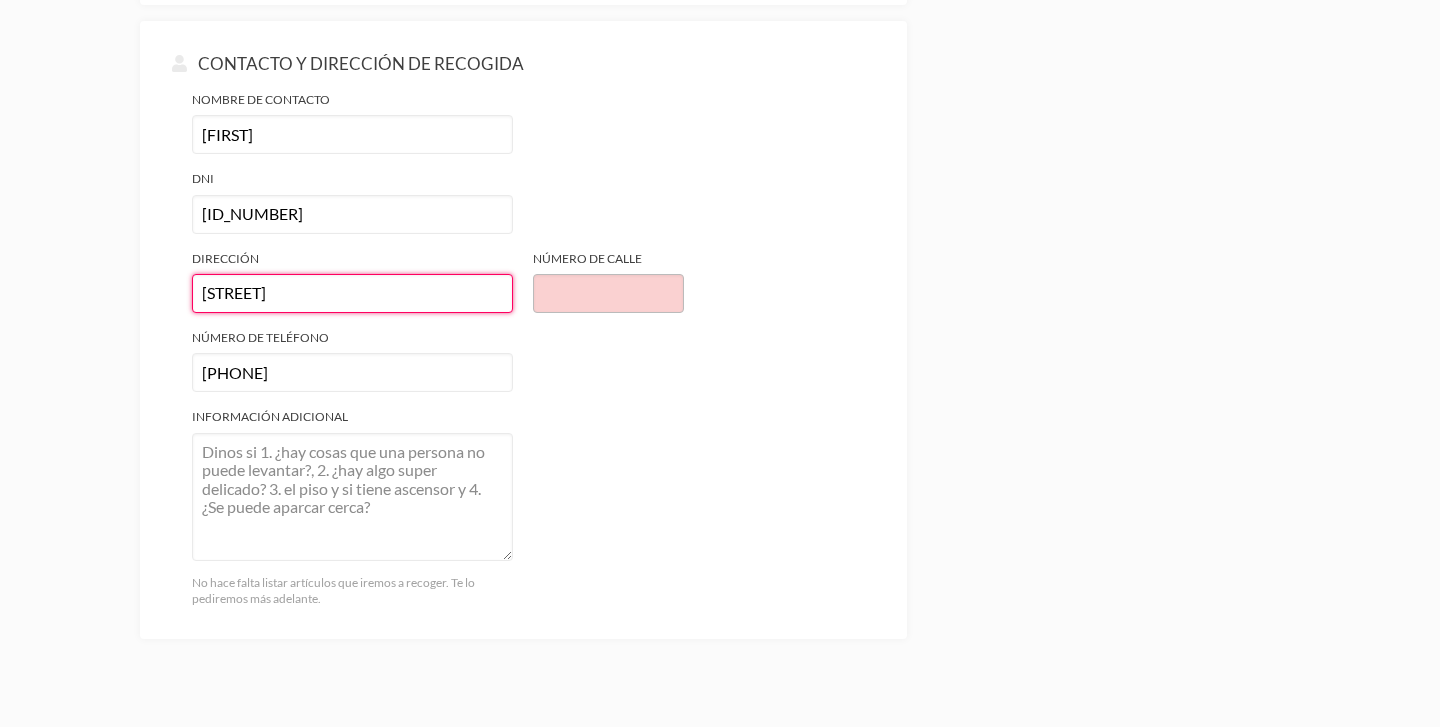 type on "Calle los Collados" 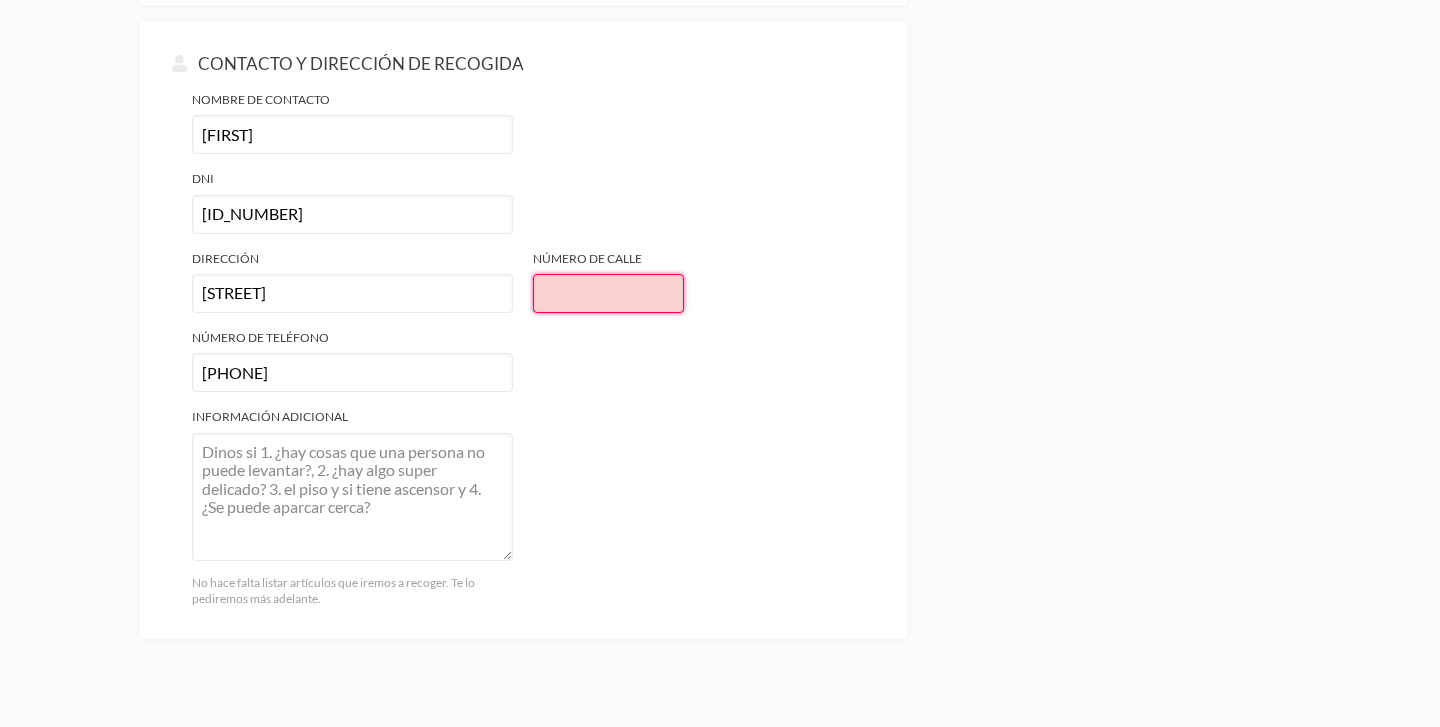 click on "Número de calle" at bounding box center [608, 293] 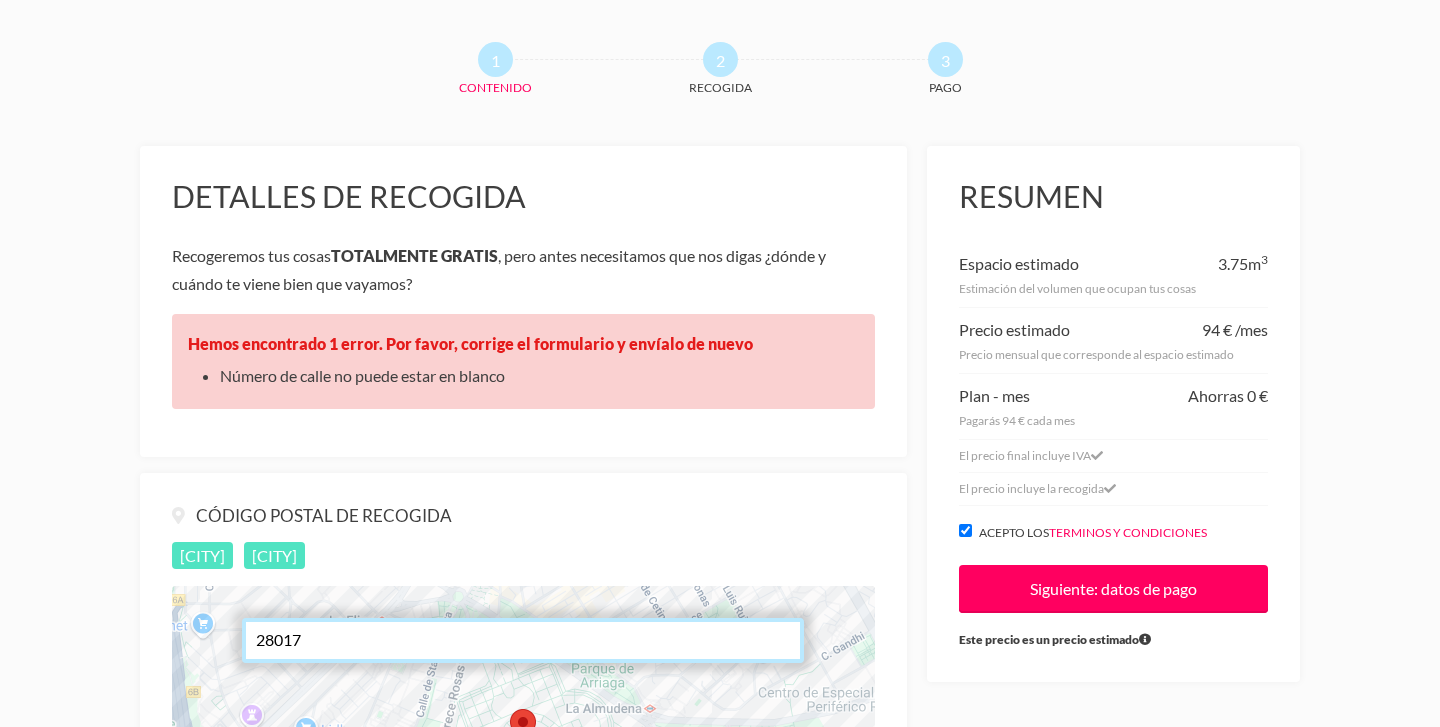 scroll, scrollTop: 154, scrollLeft: 0, axis: vertical 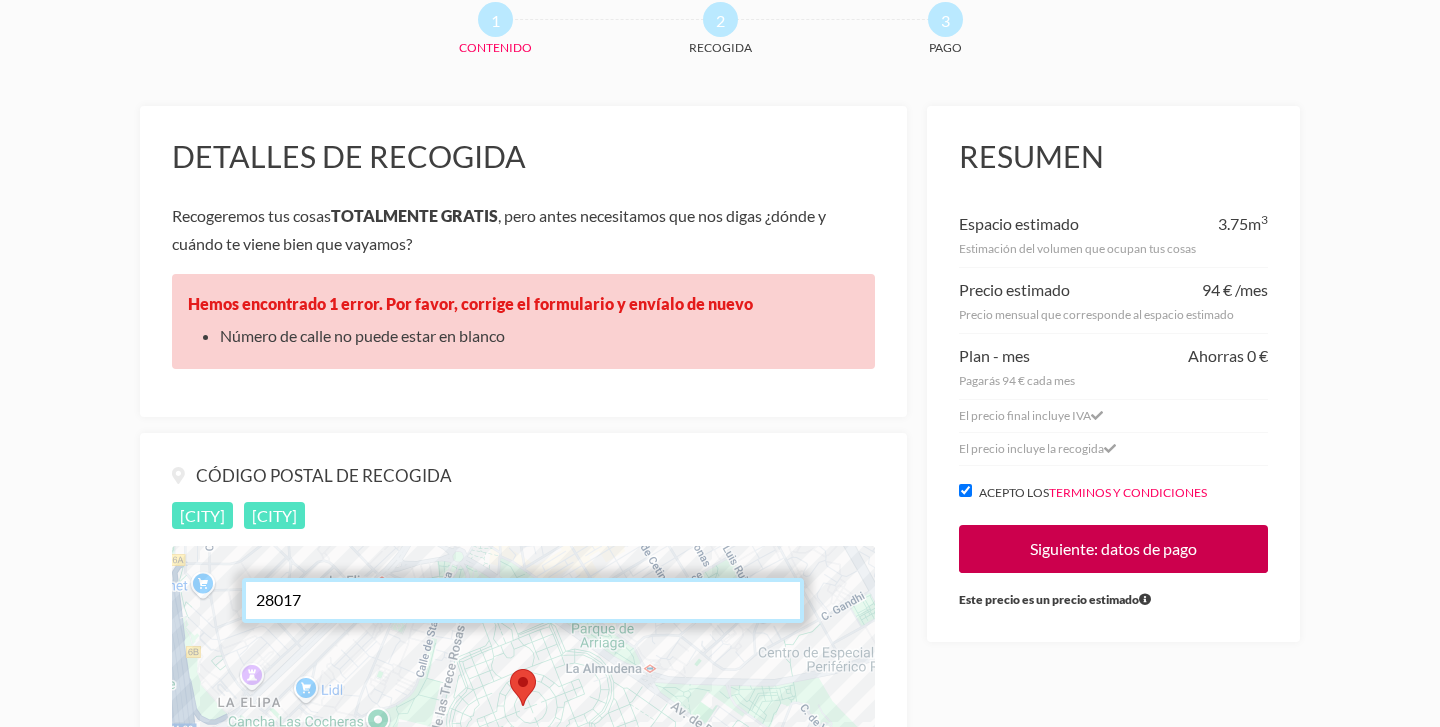 type on "7, 4A" 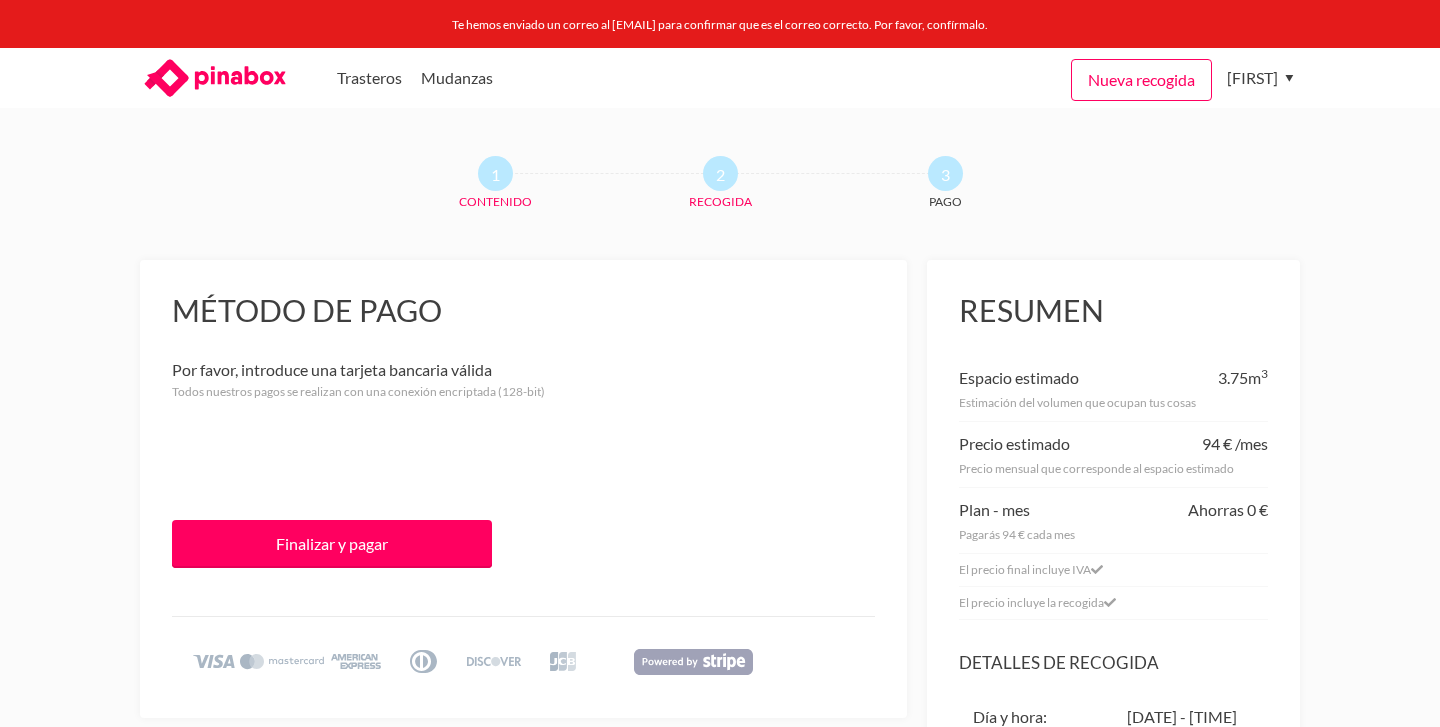 scroll, scrollTop: 0, scrollLeft: 0, axis: both 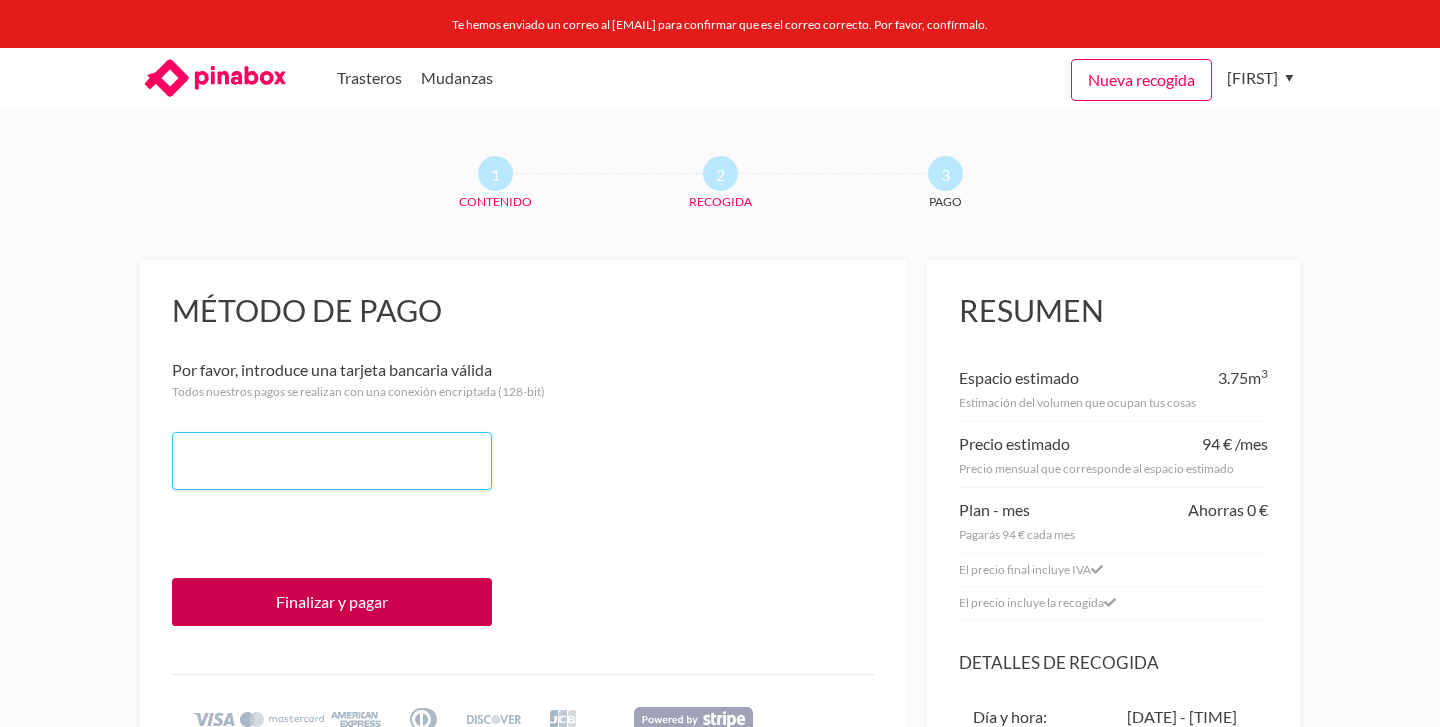click on "Finalizar y pagar" at bounding box center [332, 602] 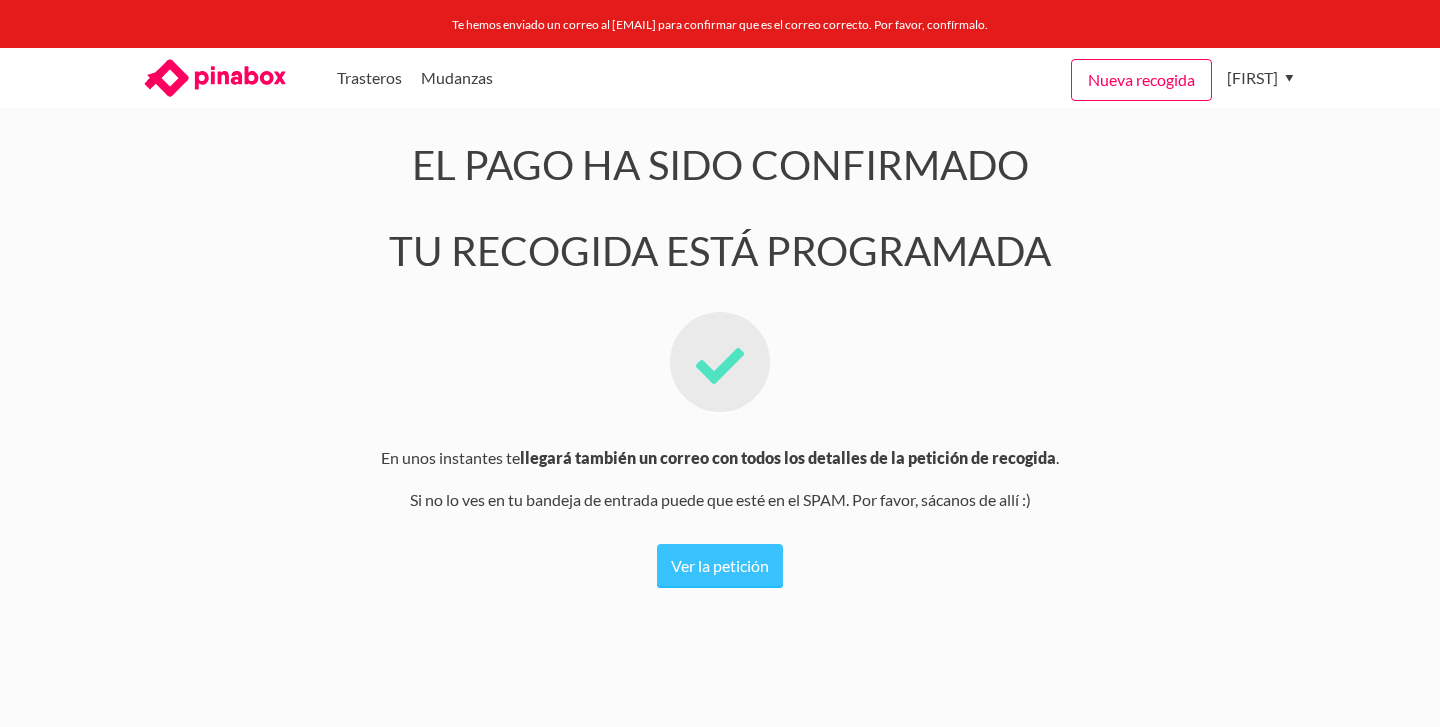 scroll, scrollTop: 0, scrollLeft: 0, axis: both 